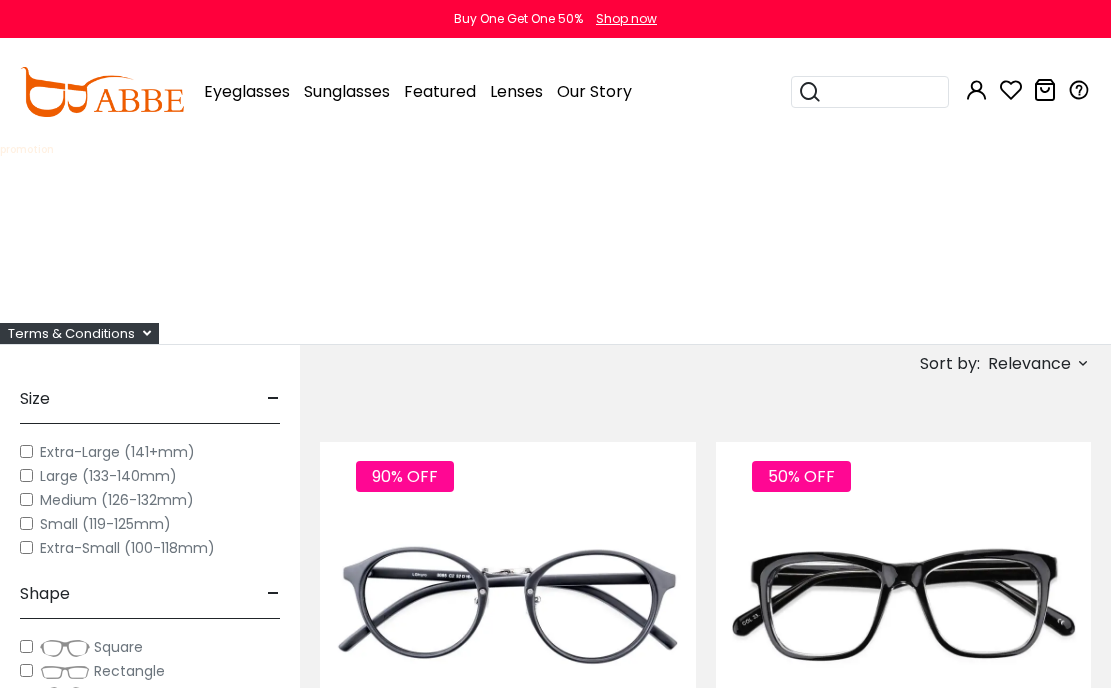 scroll, scrollTop: 0, scrollLeft: 0, axis: both 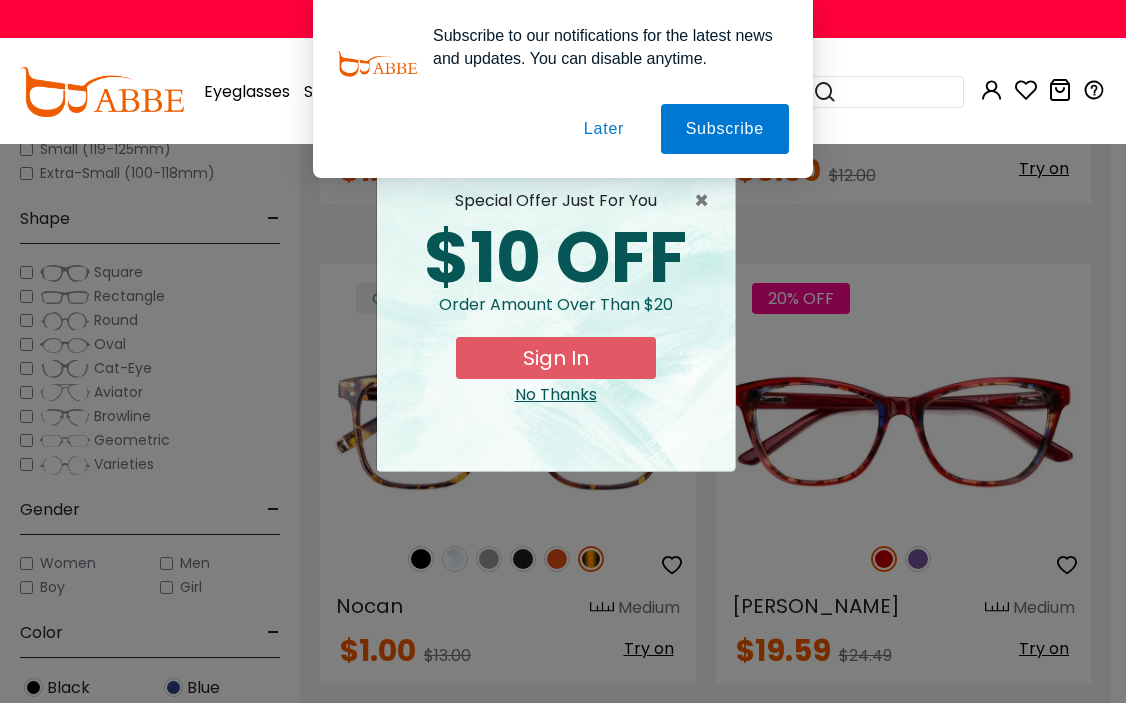 click on "Later" at bounding box center [0, 0] 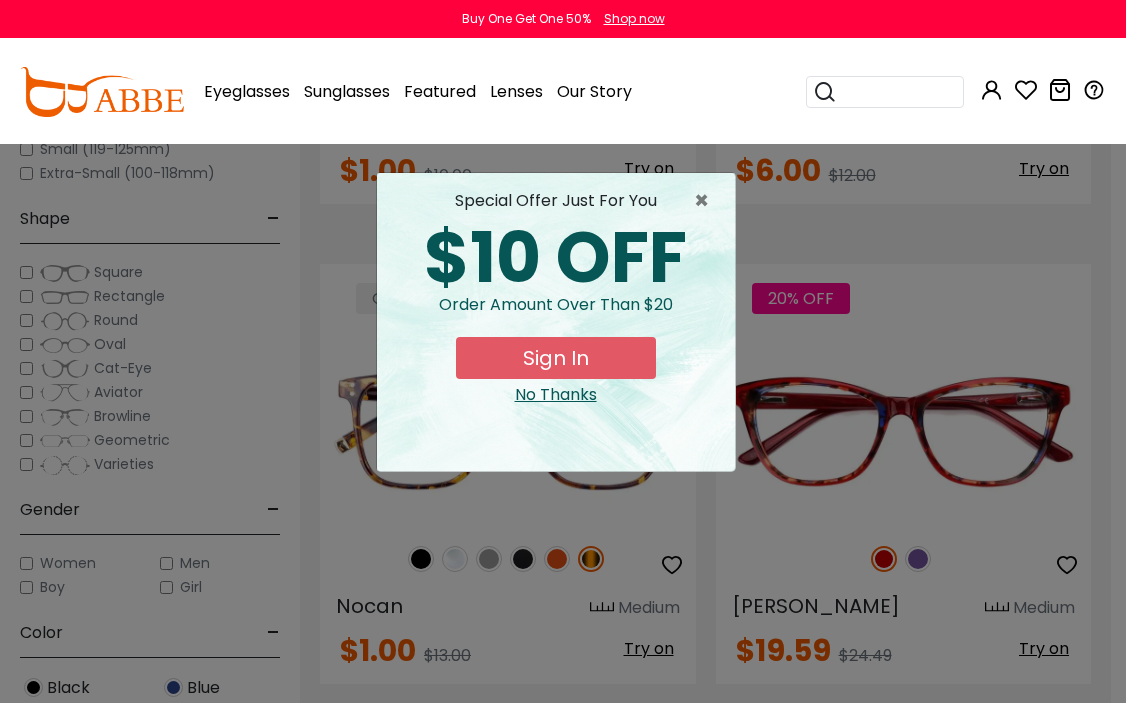 click on "Sign In" at bounding box center (556, 358) 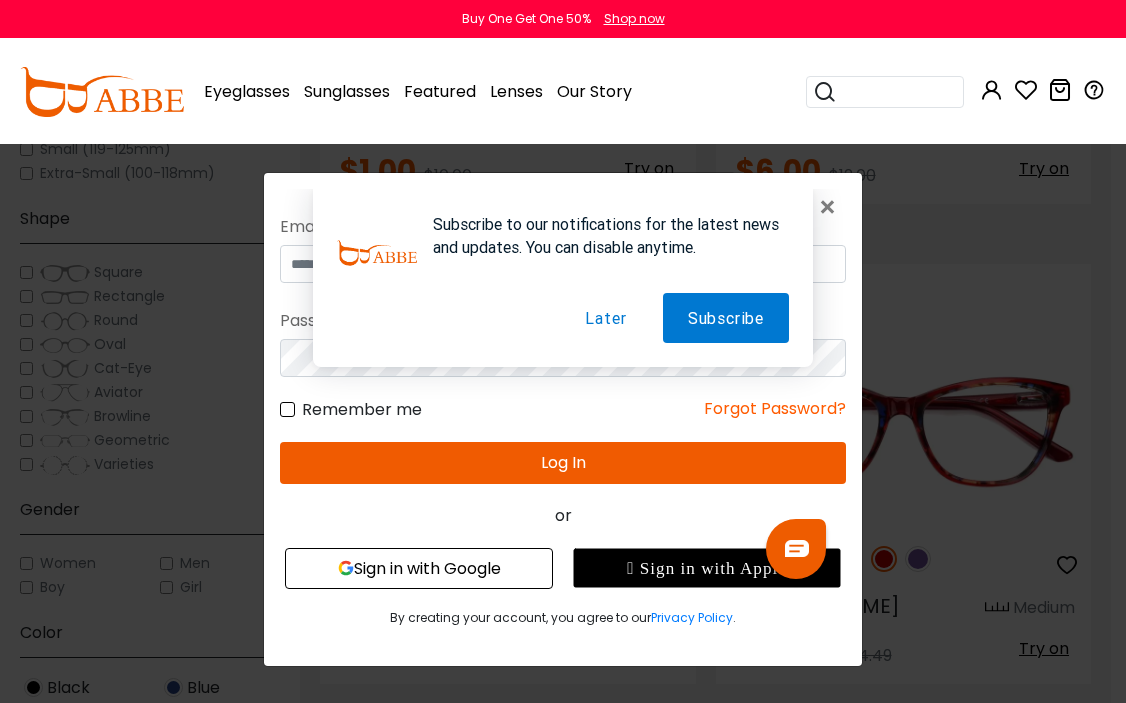 click on "Later" at bounding box center (605, 317) 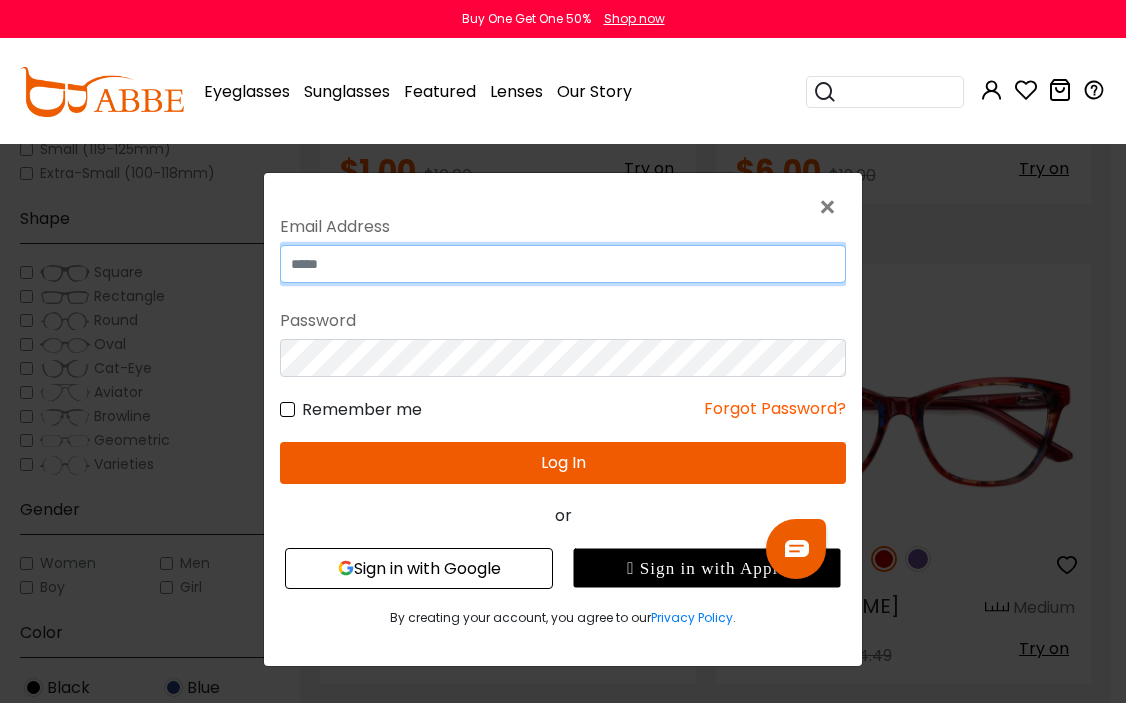 click at bounding box center [563, 263] 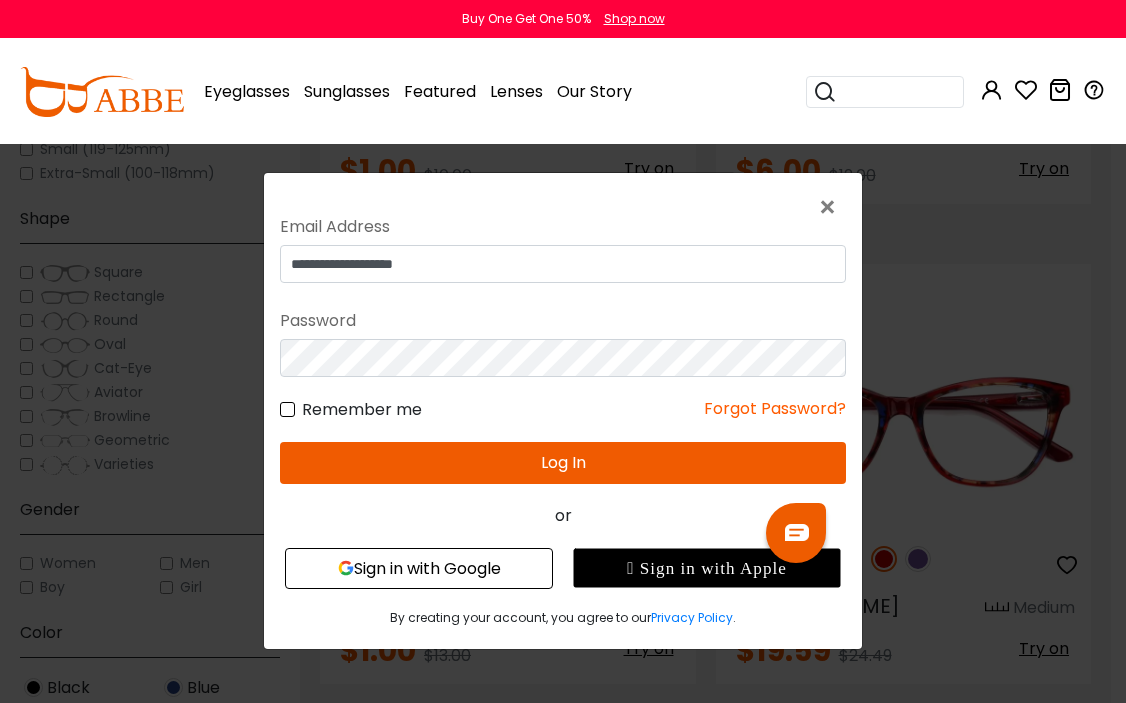 click on "Log In" at bounding box center [563, 462] 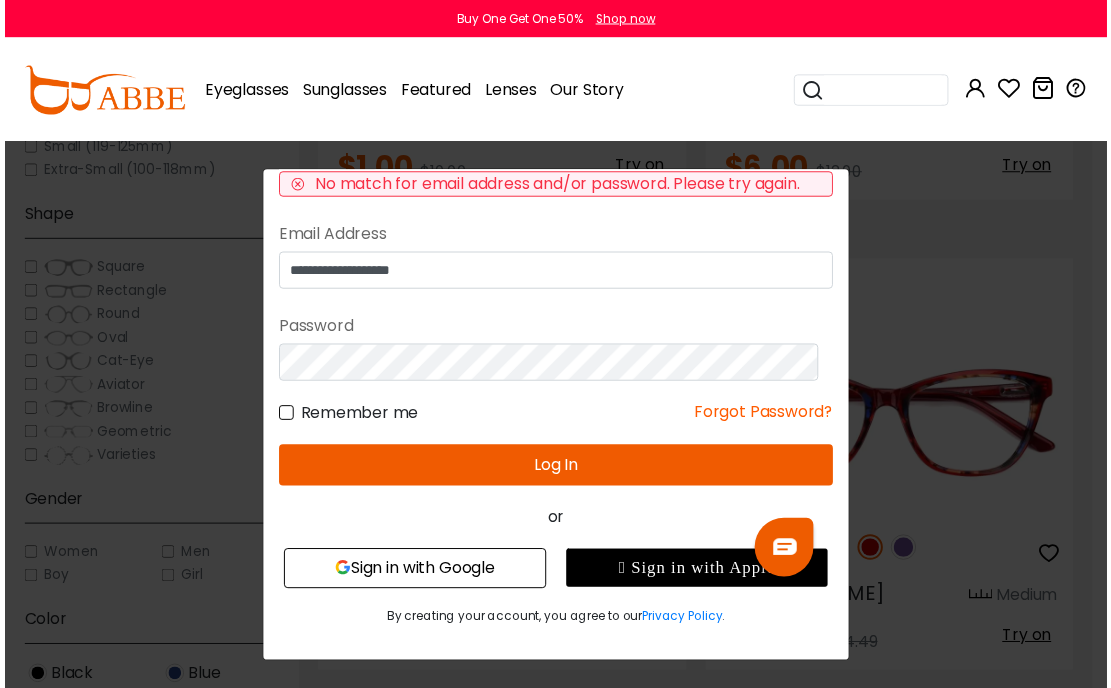 scroll, scrollTop: 0, scrollLeft: 0, axis: both 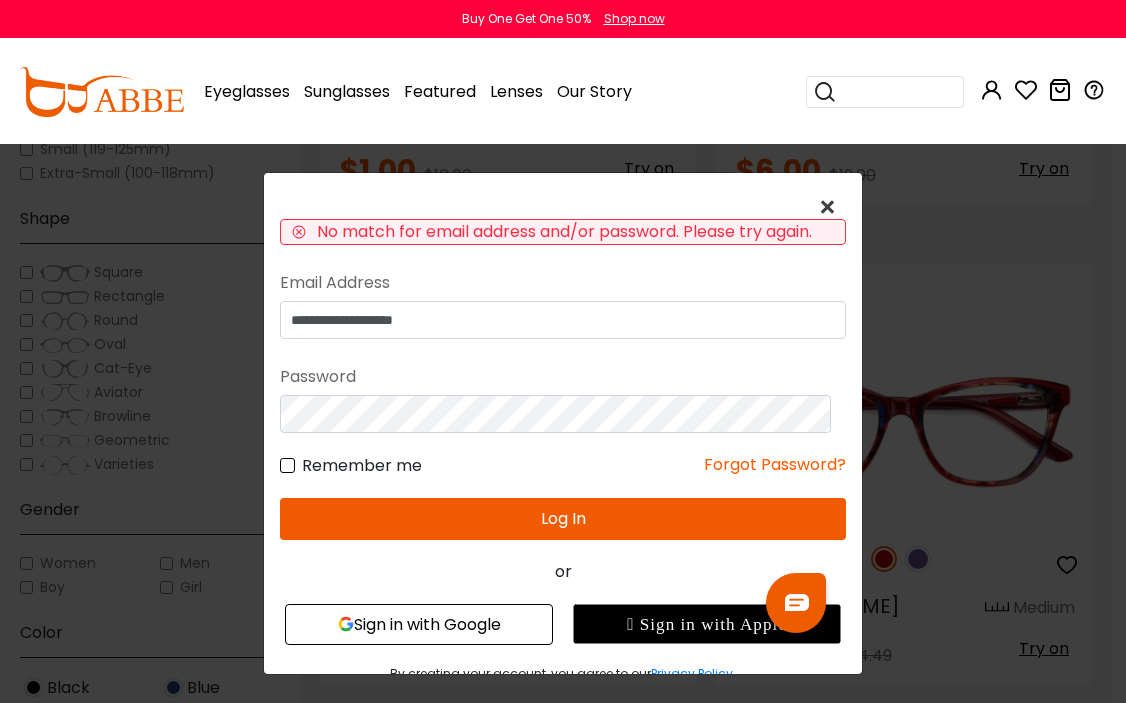 click on "×" at bounding box center (831, 207) 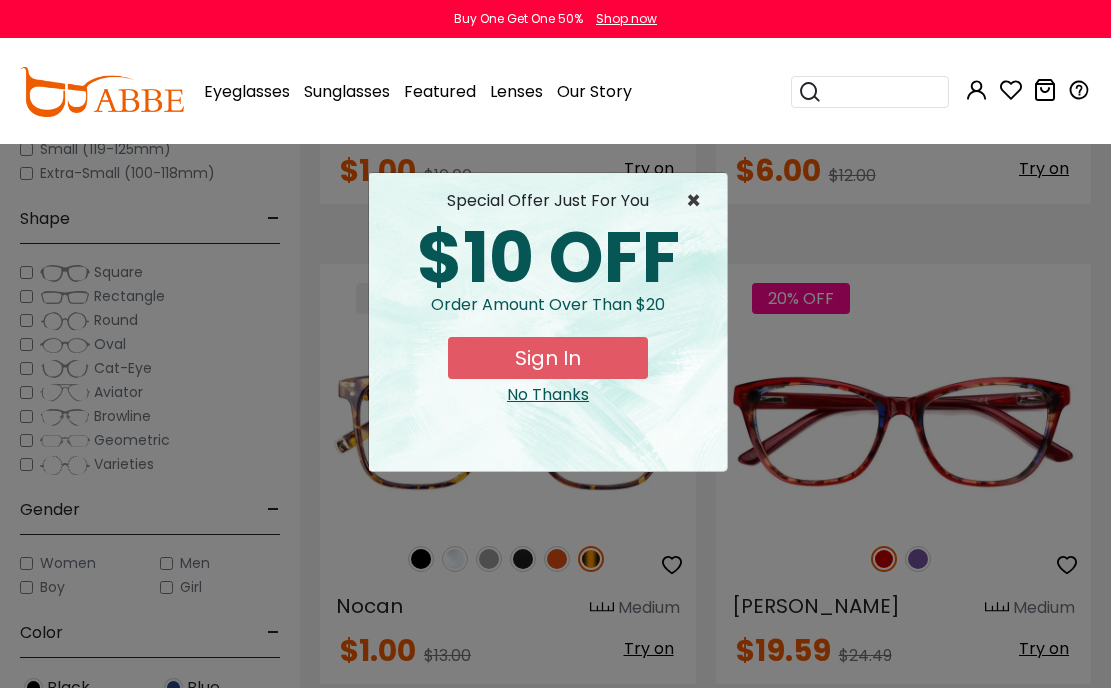 click on "×" at bounding box center (698, 201) 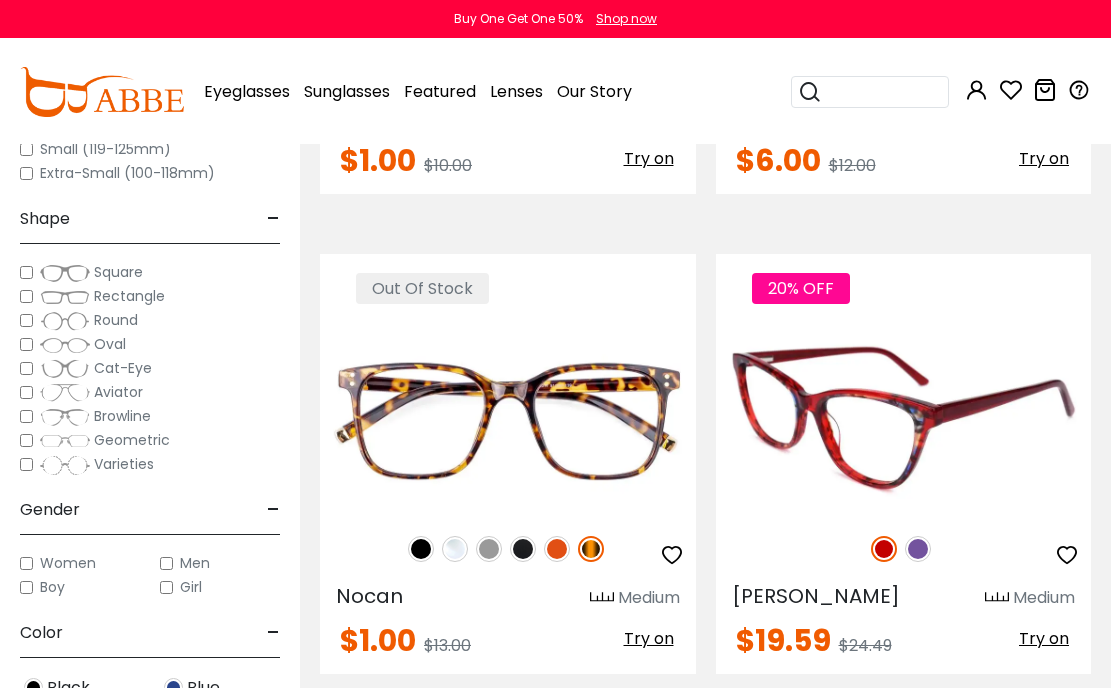 scroll, scrollTop: 677, scrollLeft: 0, axis: vertical 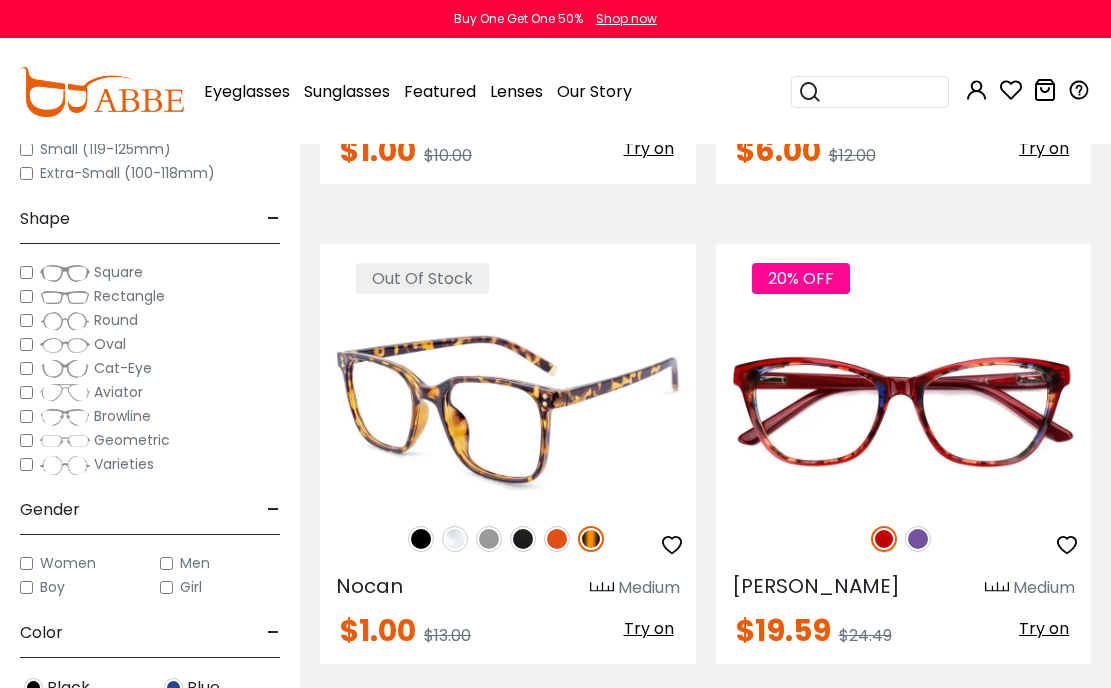click at bounding box center [421, 539] 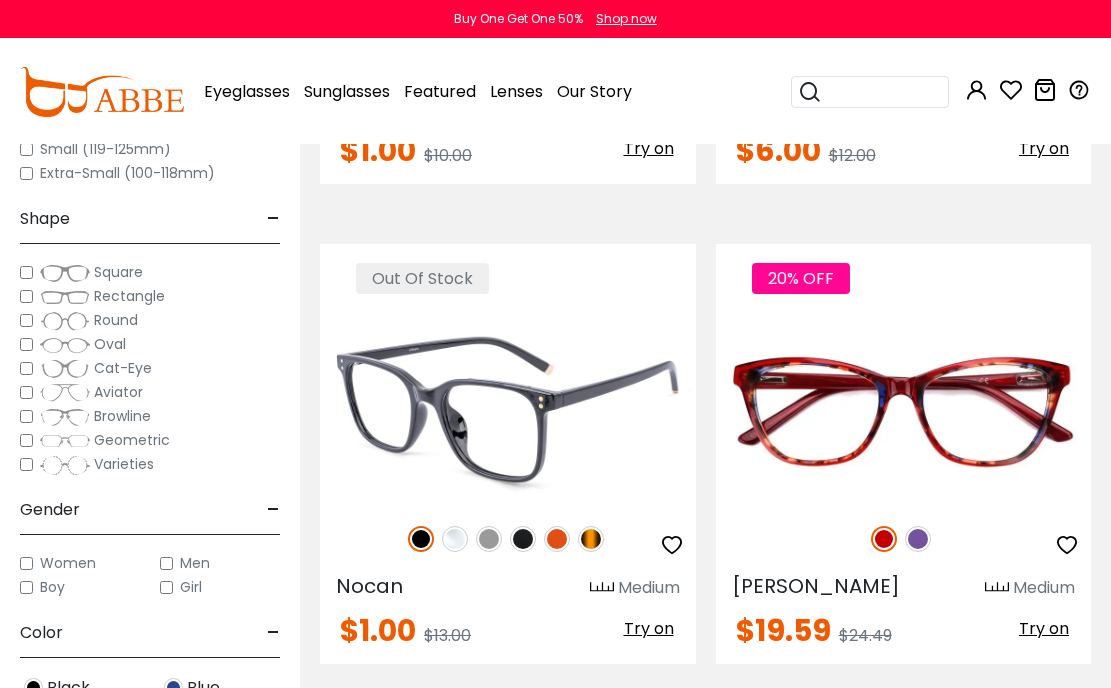 click at bounding box center (455, 539) 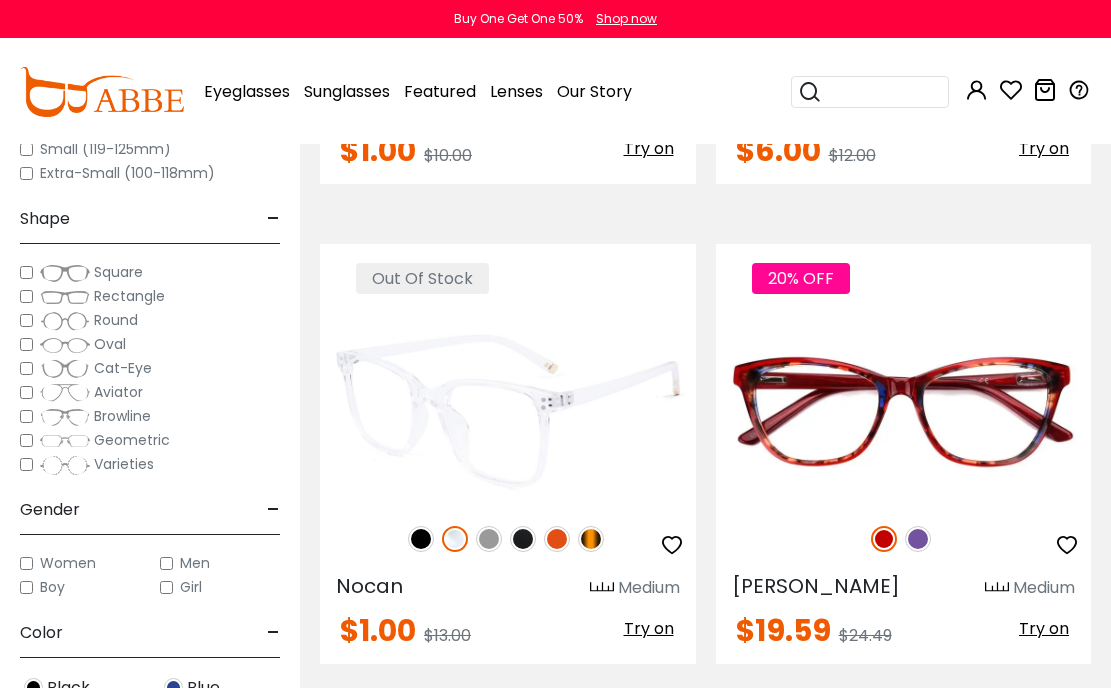click at bounding box center [421, 539] 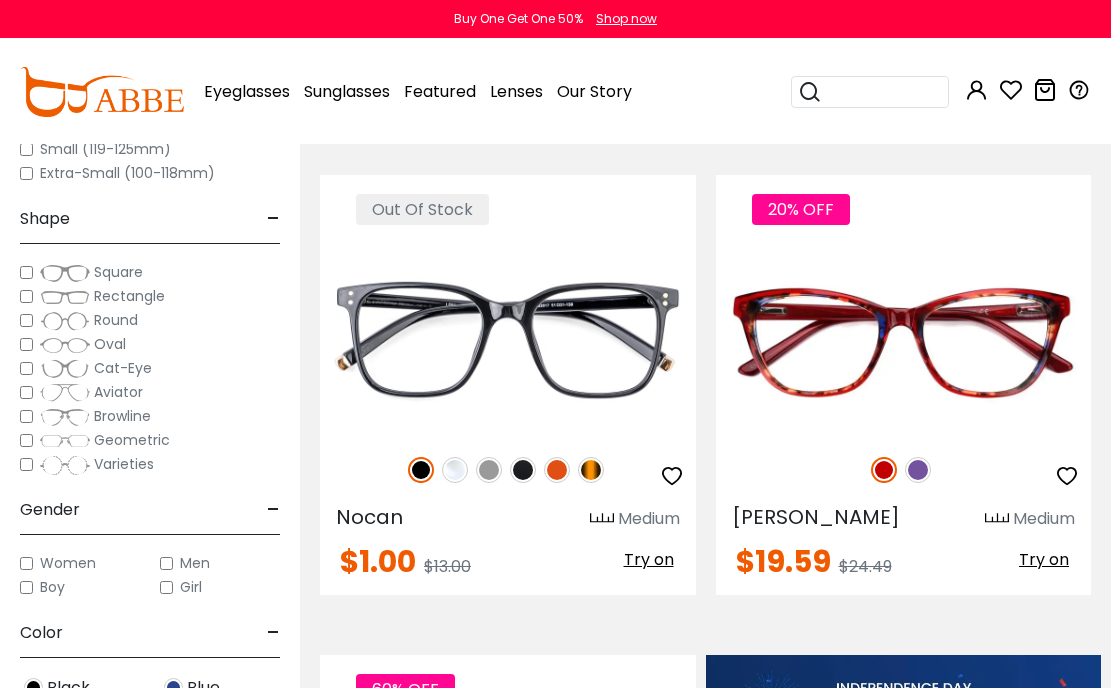 scroll, scrollTop: 733, scrollLeft: 0, axis: vertical 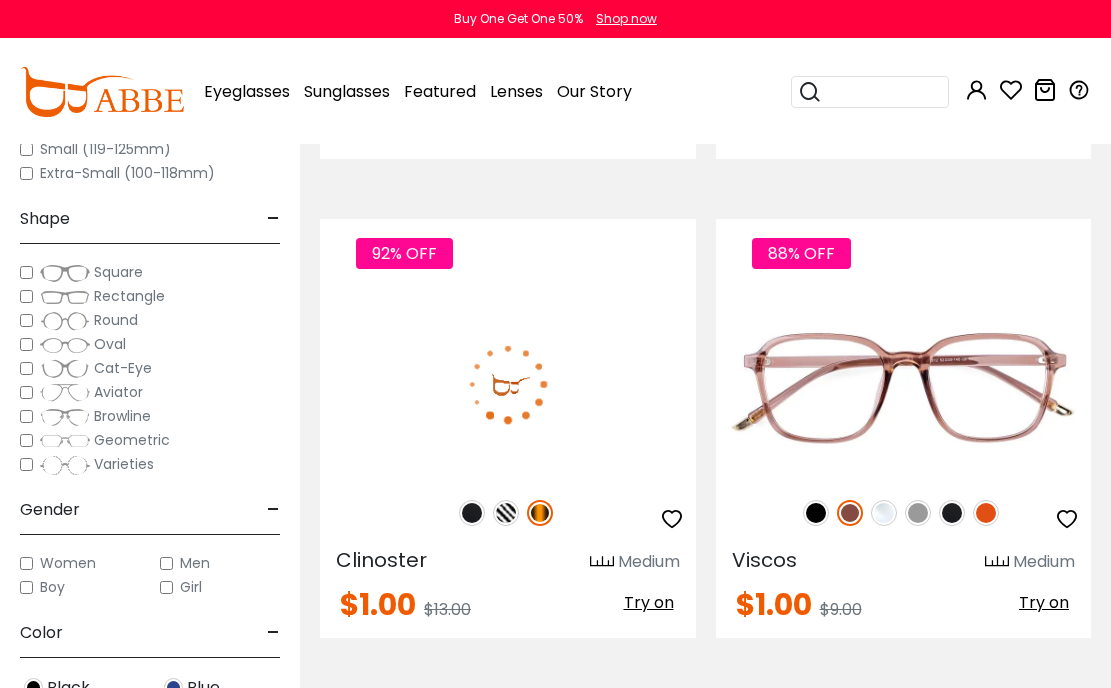 click at bounding box center [472, 513] 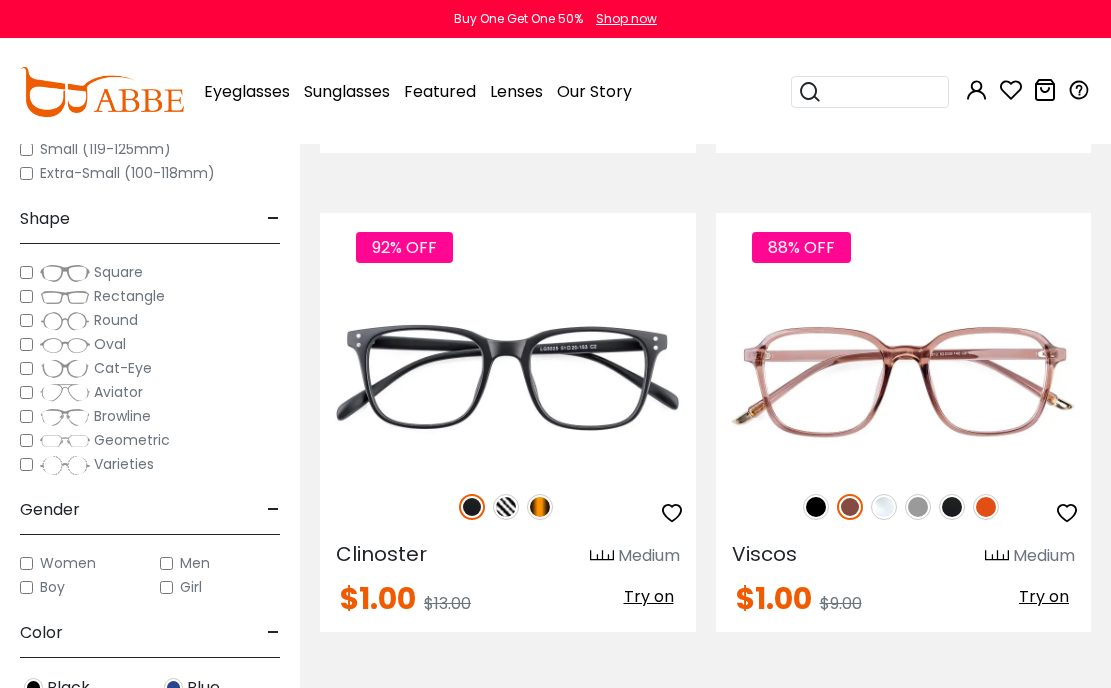 scroll, scrollTop: 5046, scrollLeft: 0, axis: vertical 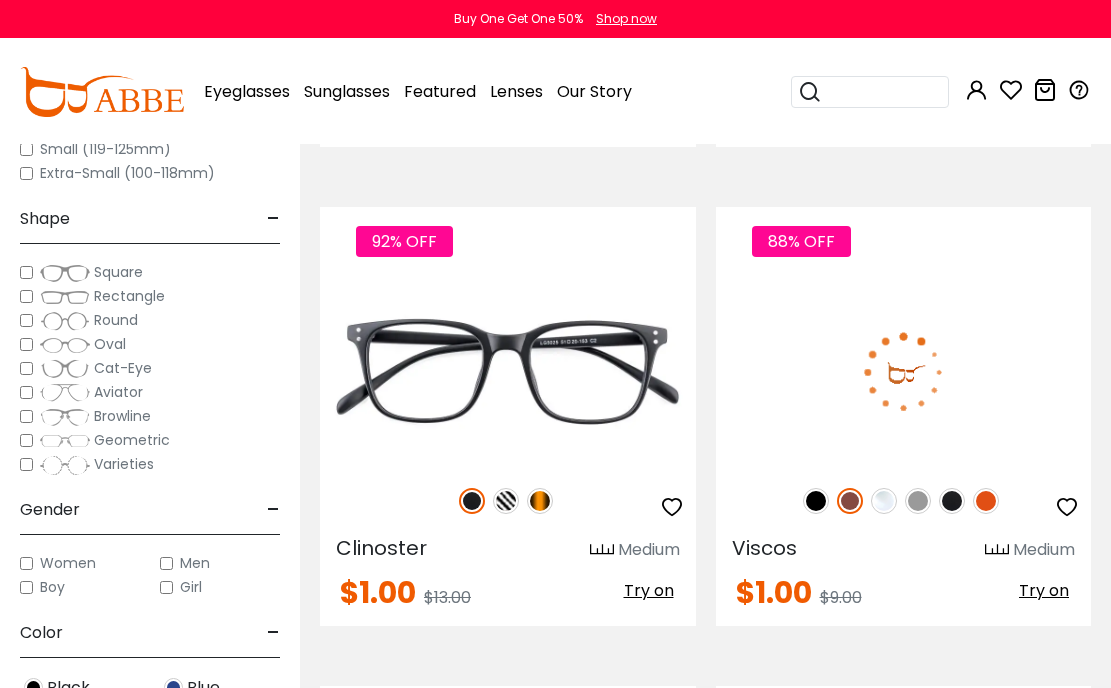 click at bounding box center [816, 501] 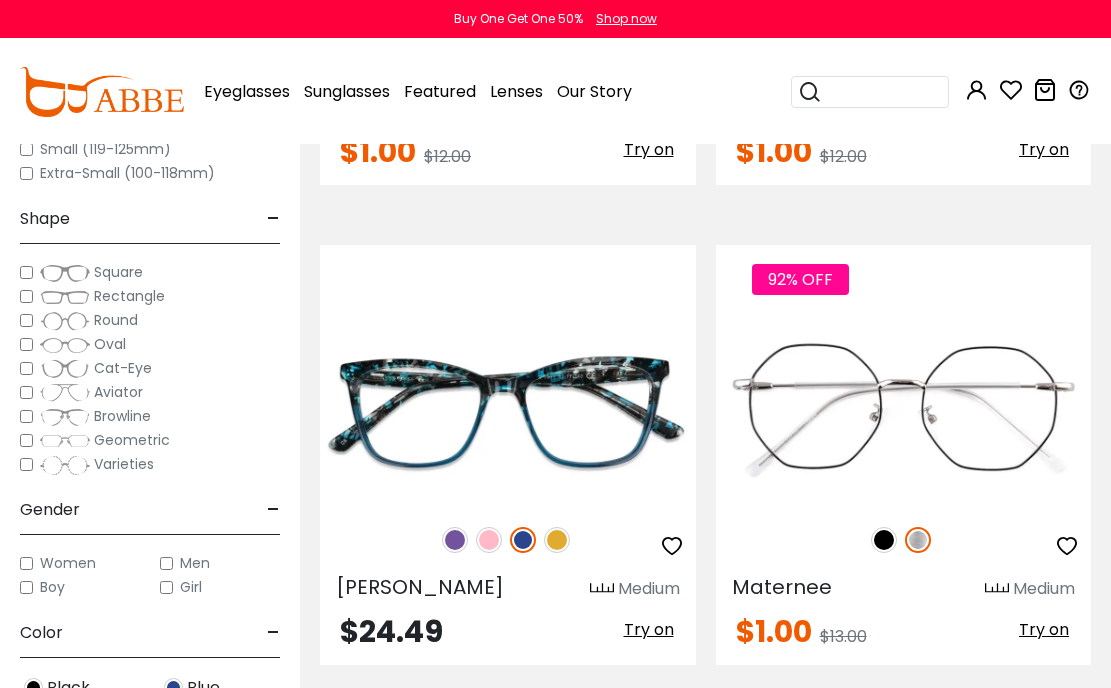 scroll, scrollTop: 7467, scrollLeft: 0, axis: vertical 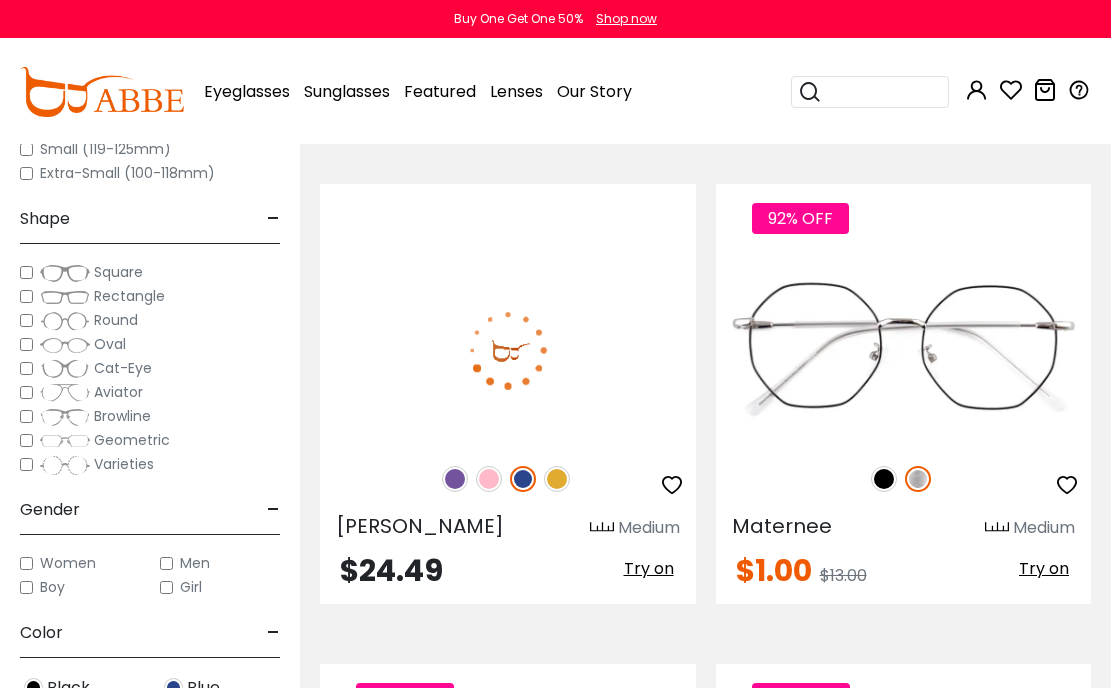 click at bounding box center (489, 479) 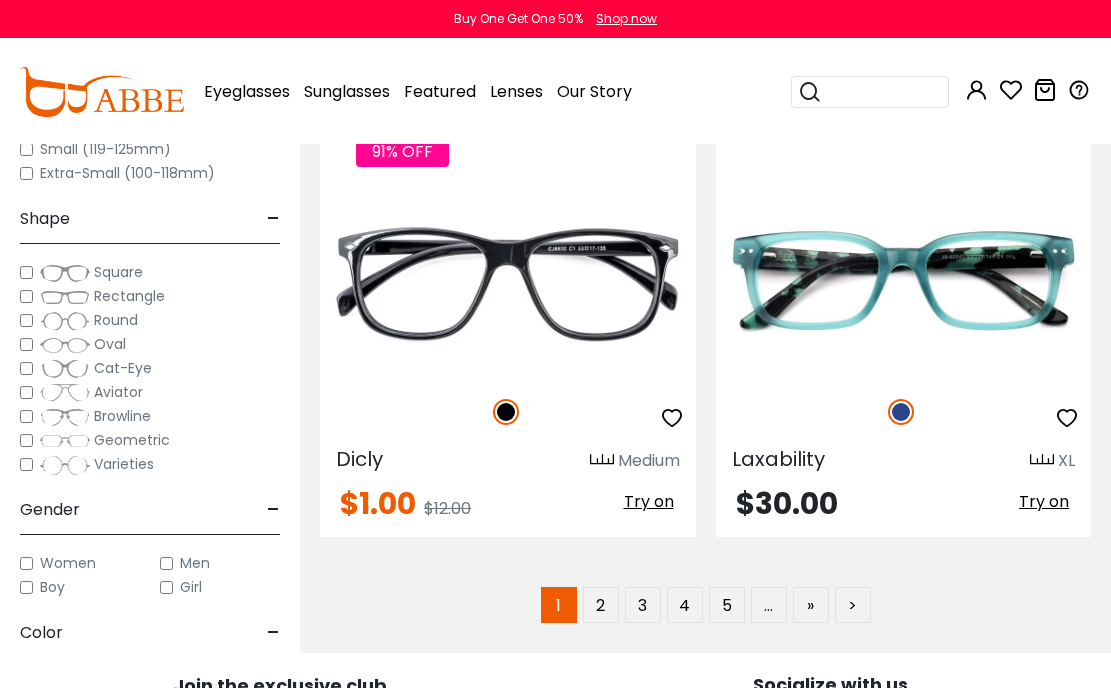 scroll, scrollTop: 14257, scrollLeft: 0, axis: vertical 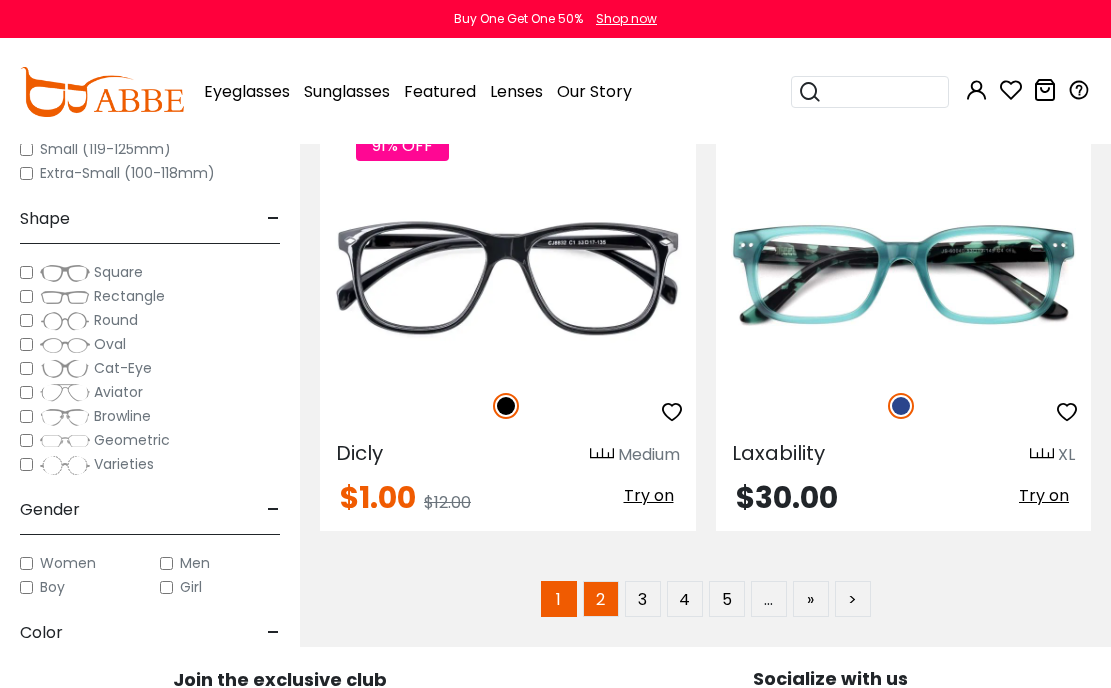 click on "2" at bounding box center (601, 599) 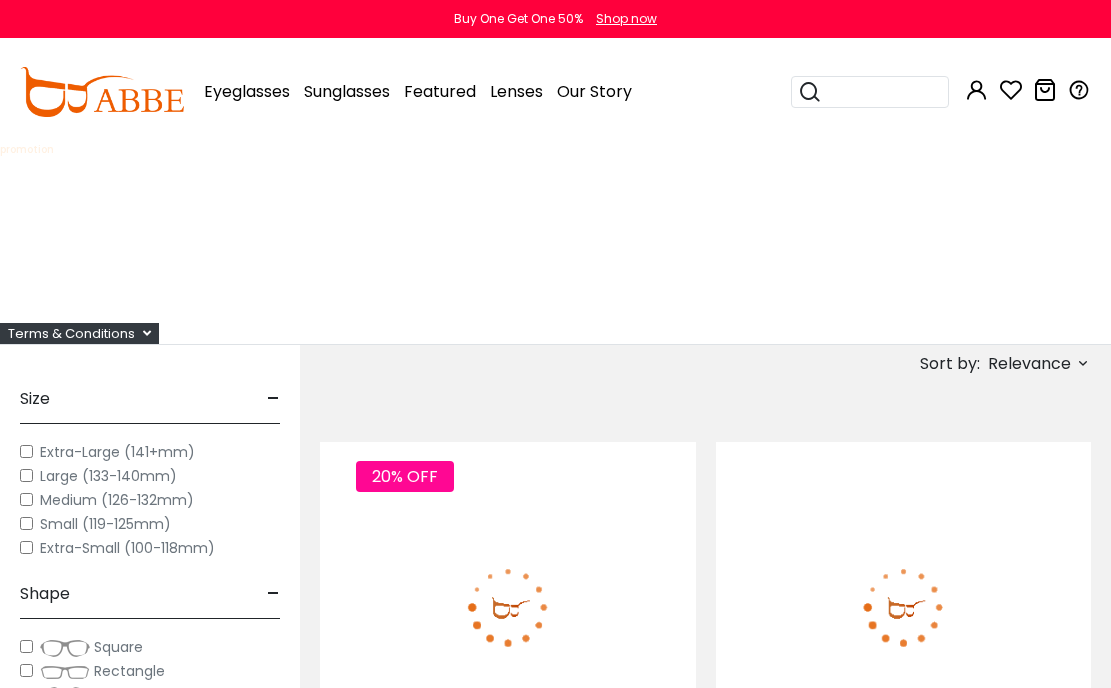 scroll, scrollTop: 0, scrollLeft: 0, axis: both 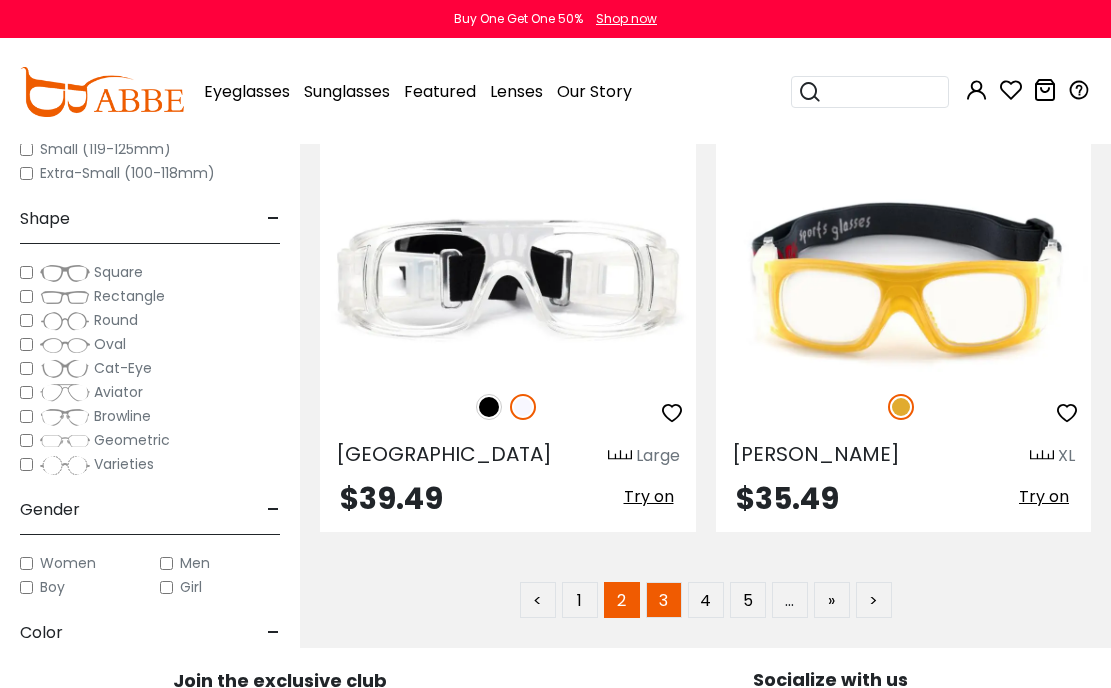 click on "3" at bounding box center (664, 600) 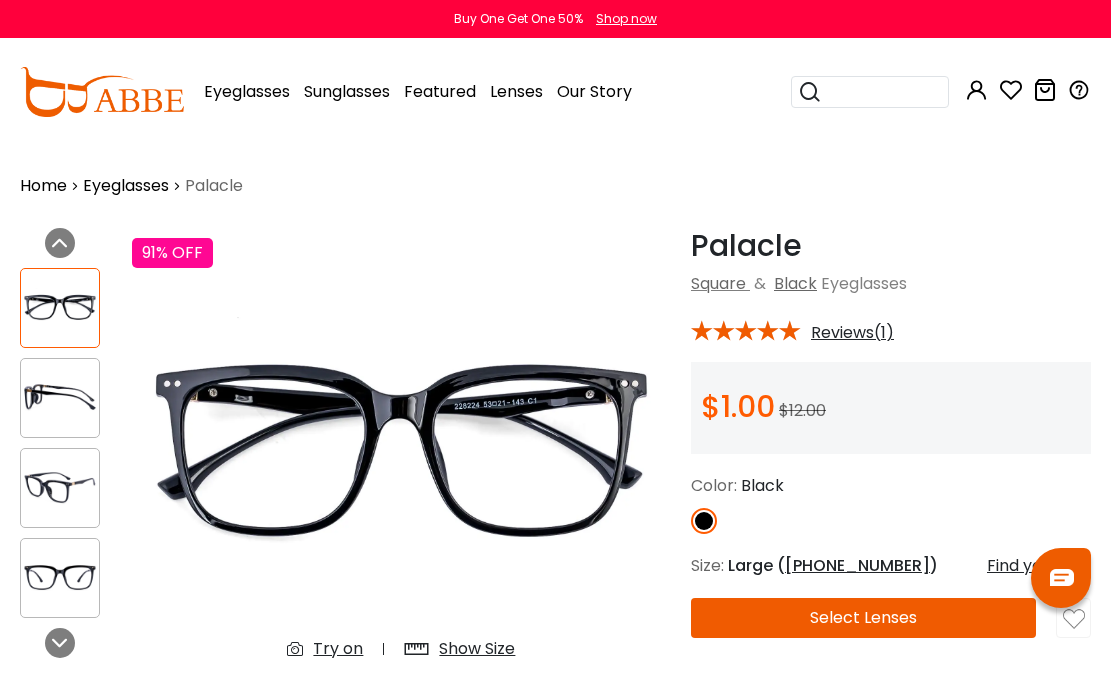 scroll, scrollTop: 0, scrollLeft: 0, axis: both 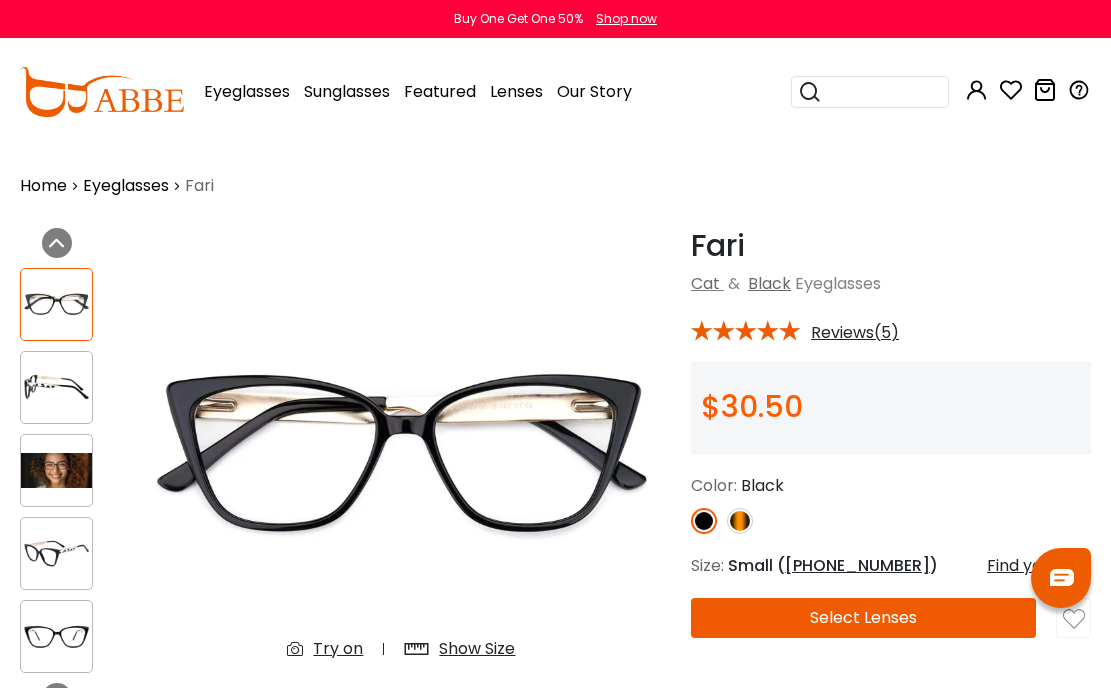 click at bounding box center (56, 387) 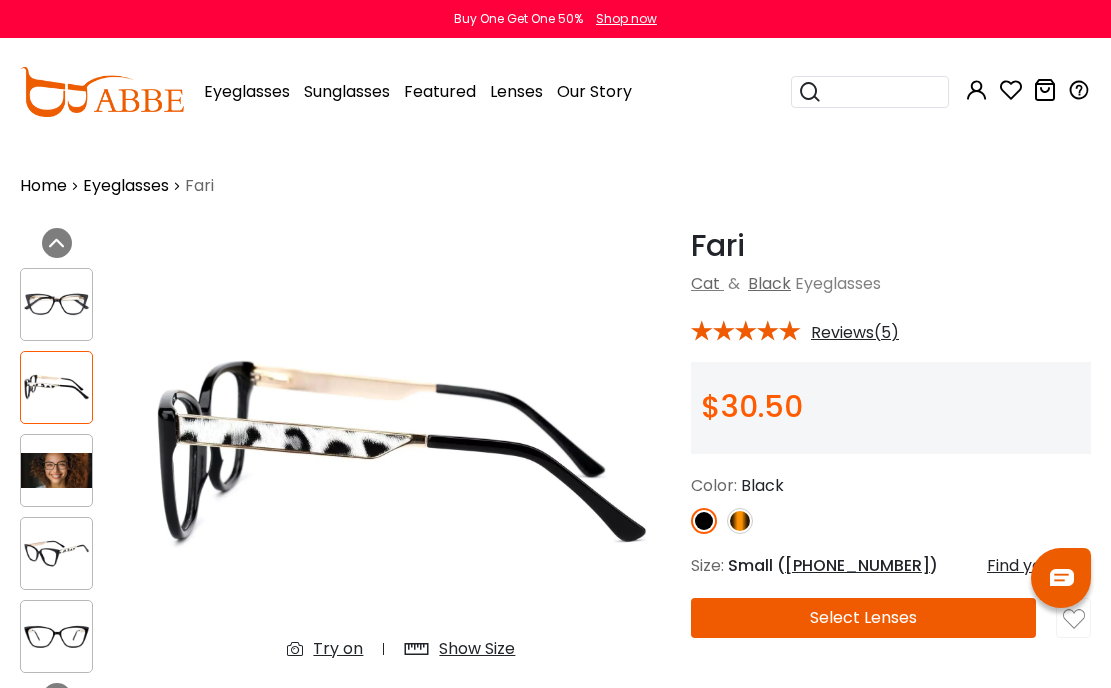 click at bounding box center [56, 554] 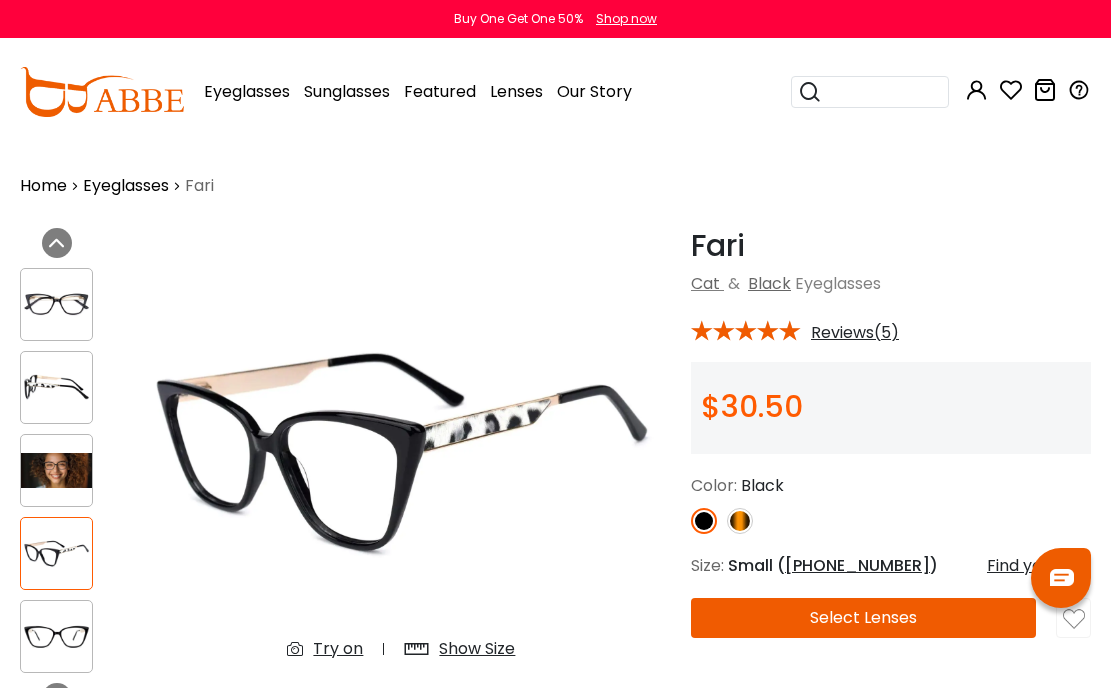 click at bounding box center [56, 636] 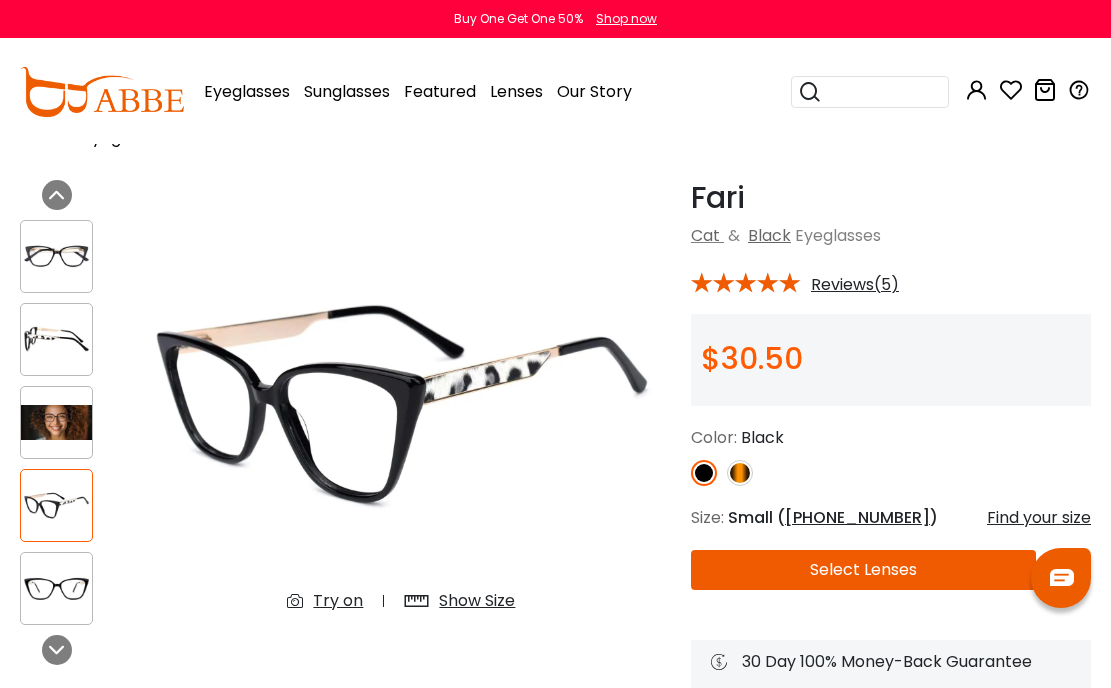 scroll, scrollTop: 55, scrollLeft: 0, axis: vertical 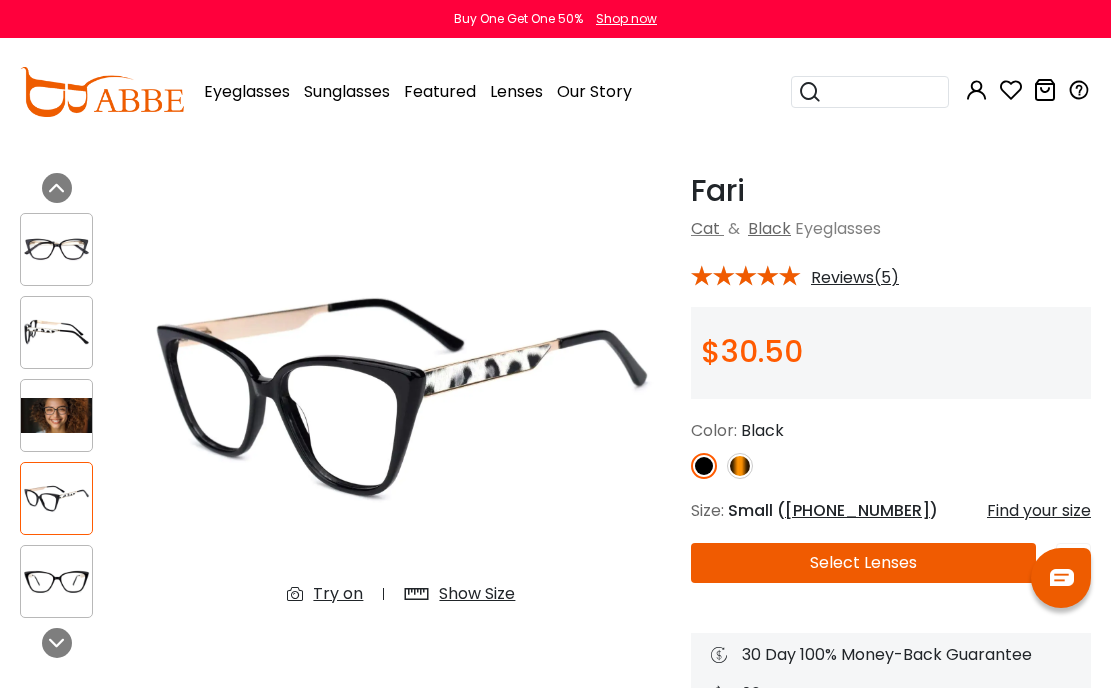 click at bounding box center (56, 581) 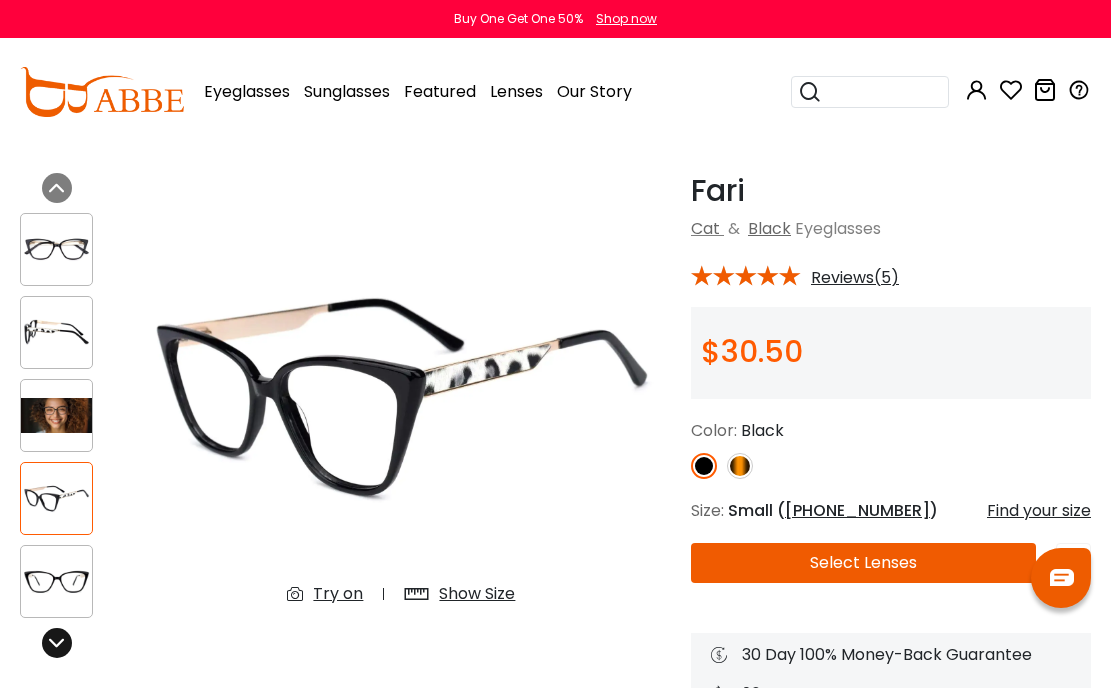 click at bounding box center (57, 643) 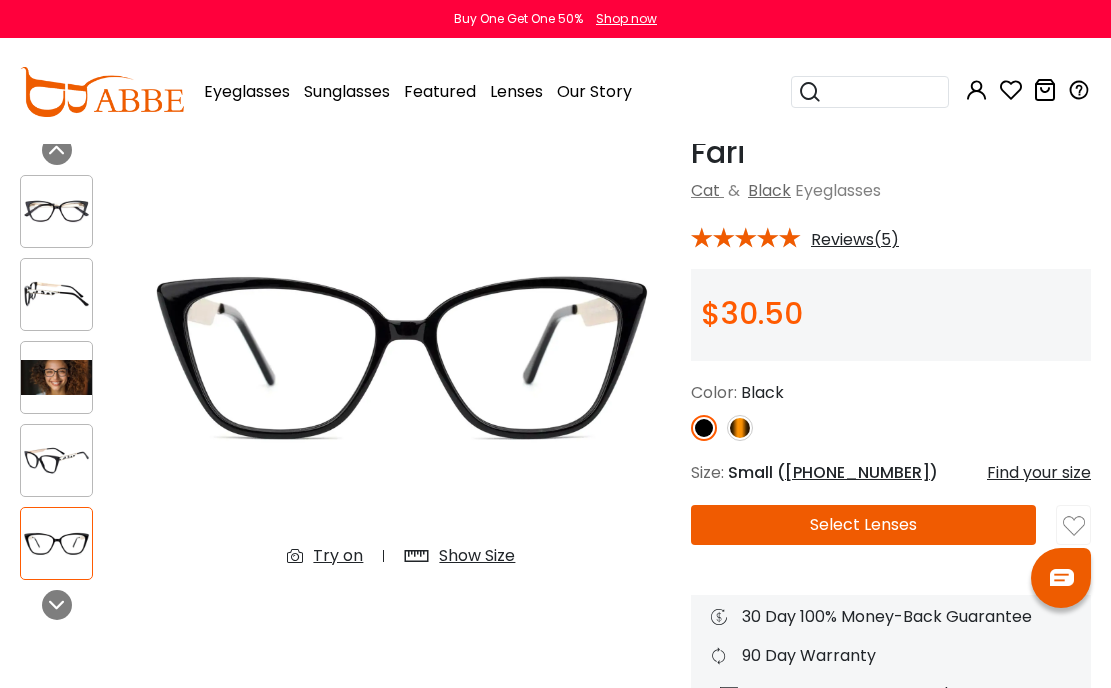scroll, scrollTop: 96, scrollLeft: 0, axis: vertical 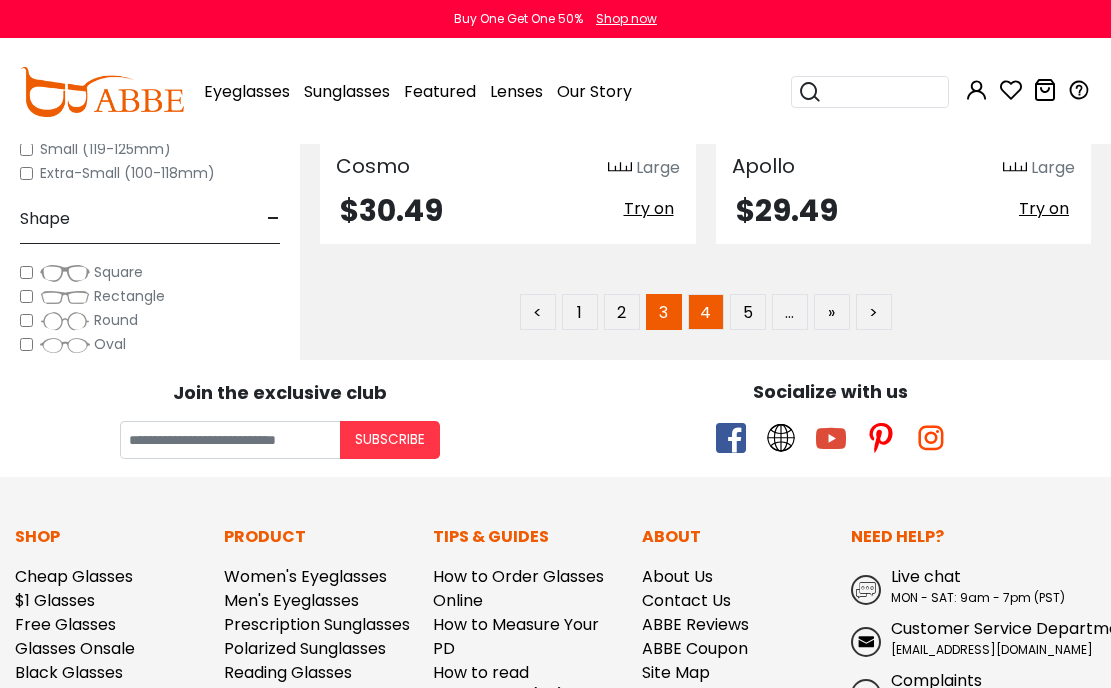 click on "4" at bounding box center [706, 312] 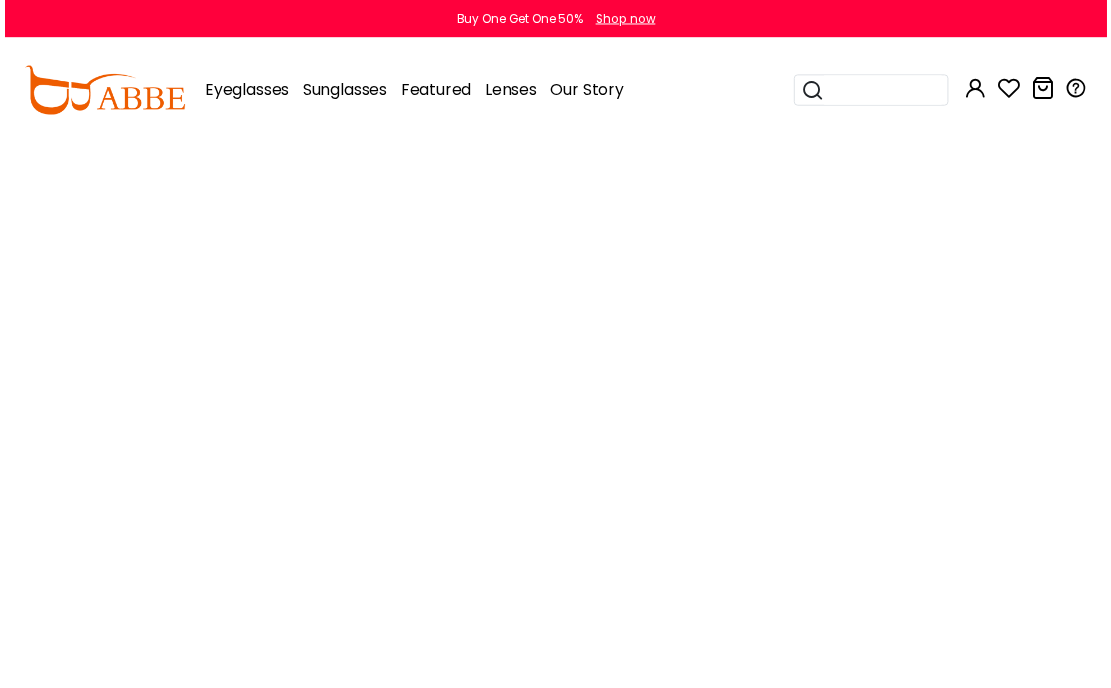 scroll, scrollTop: 0, scrollLeft: 0, axis: both 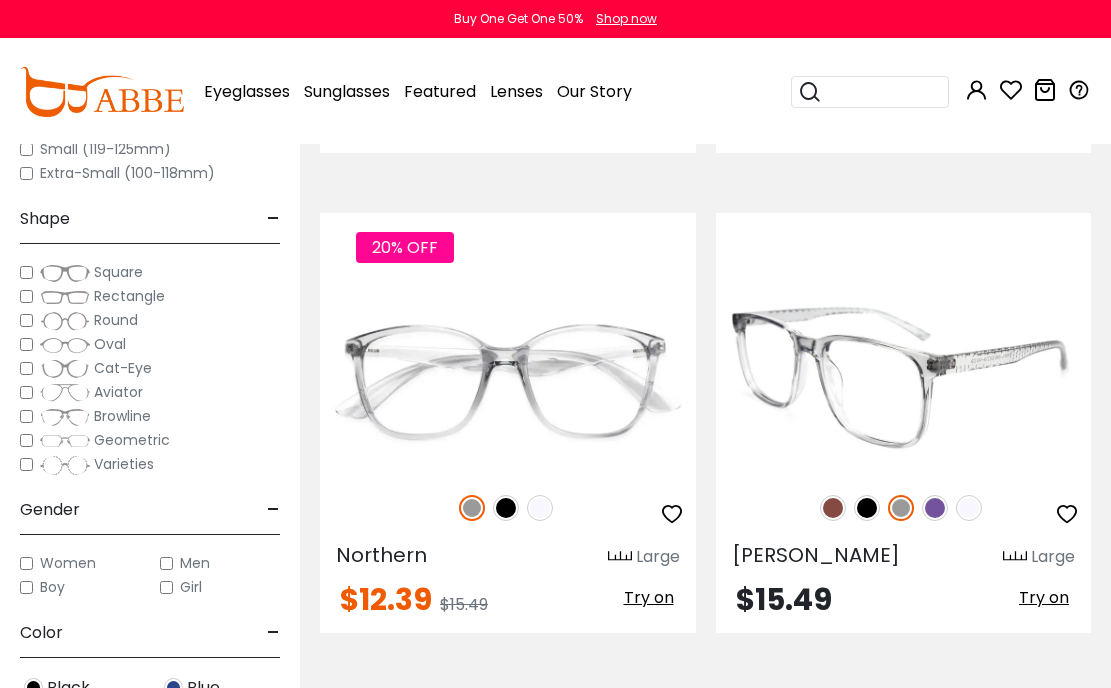 click at bounding box center [867, 508] 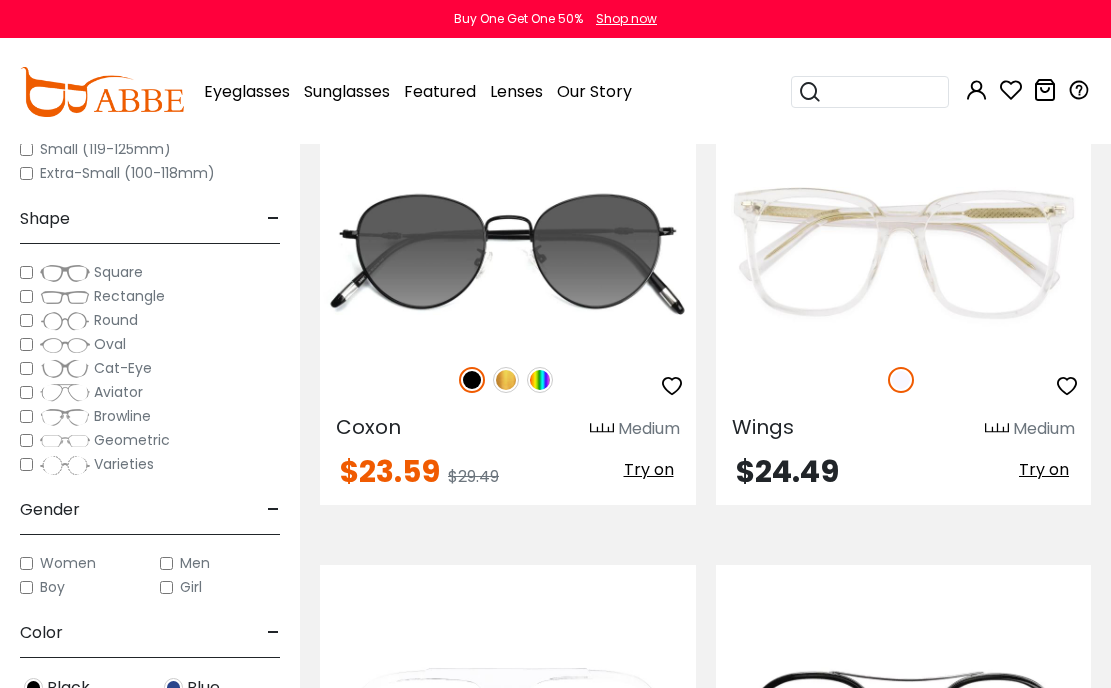 scroll, scrollTop: 5167, scrollLeft: 0, axis: vertical 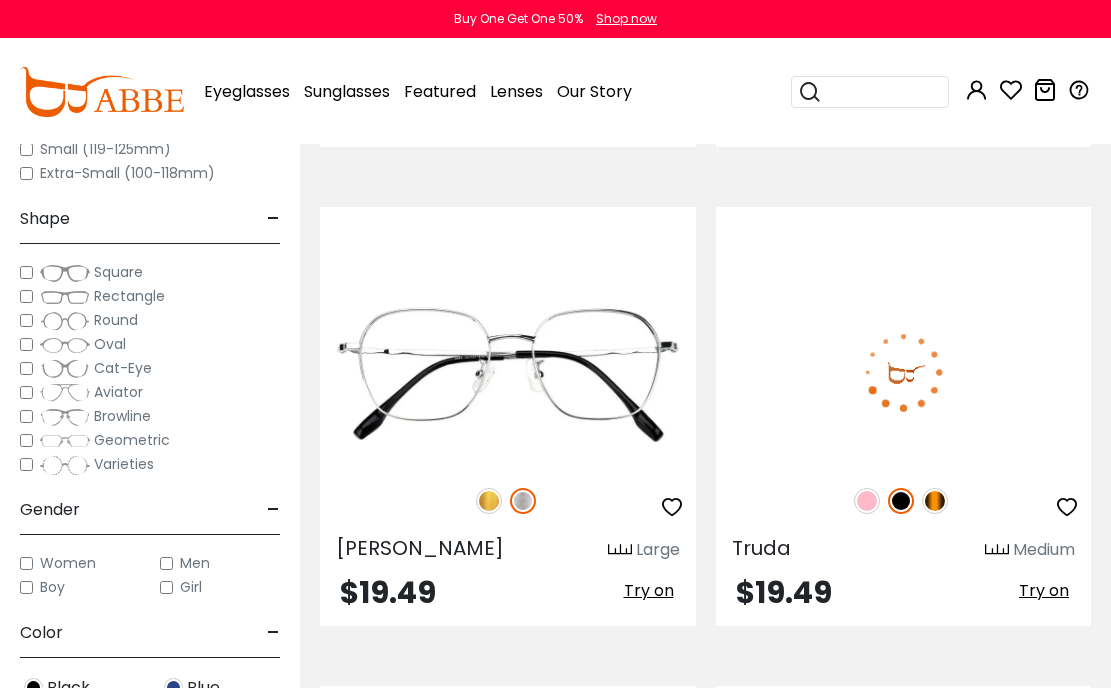 click at bounding box center [867, 501] 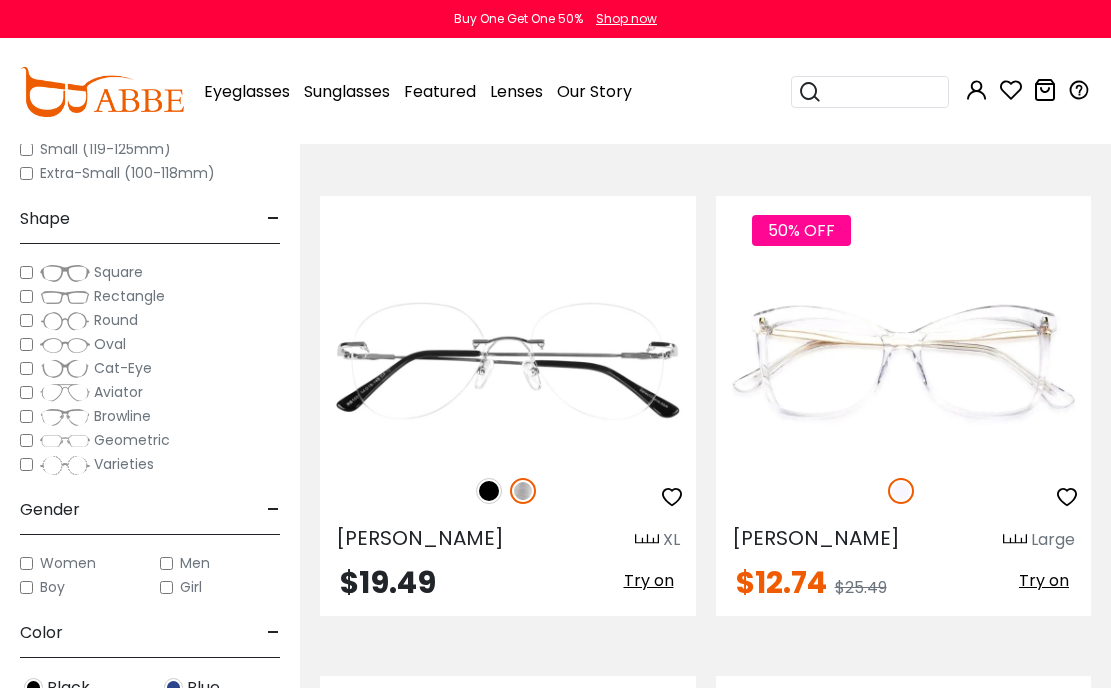 scroll, scrollTop: 10334, scrollLeft: 0, axis: vertical 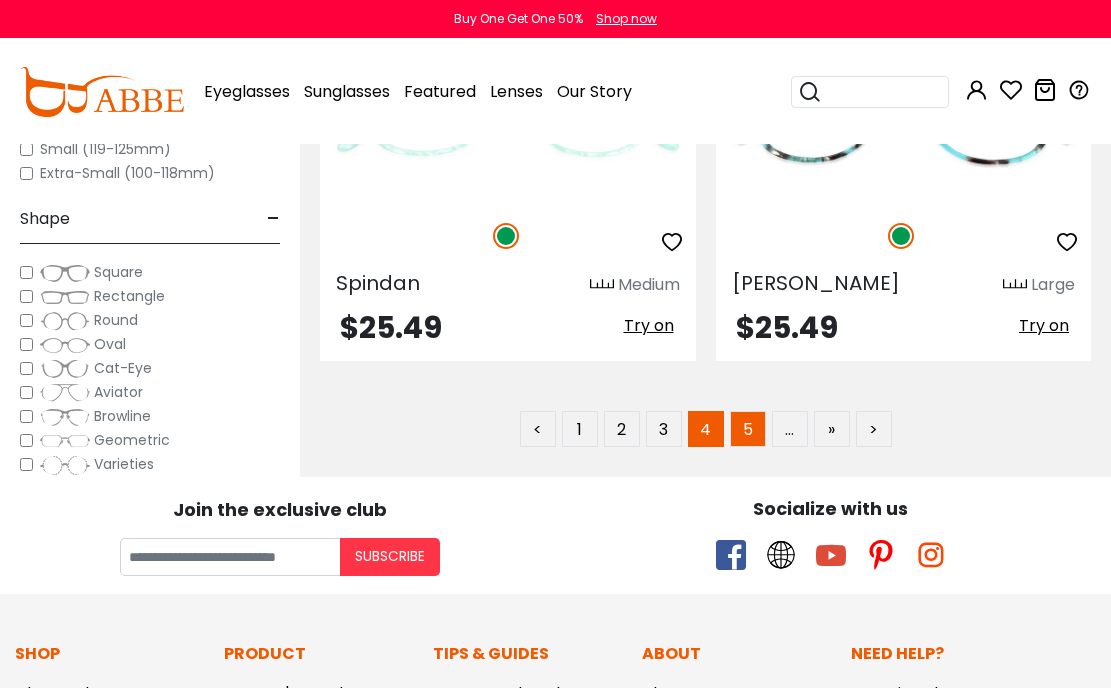 click on "5" at bounding box center (748, 429) 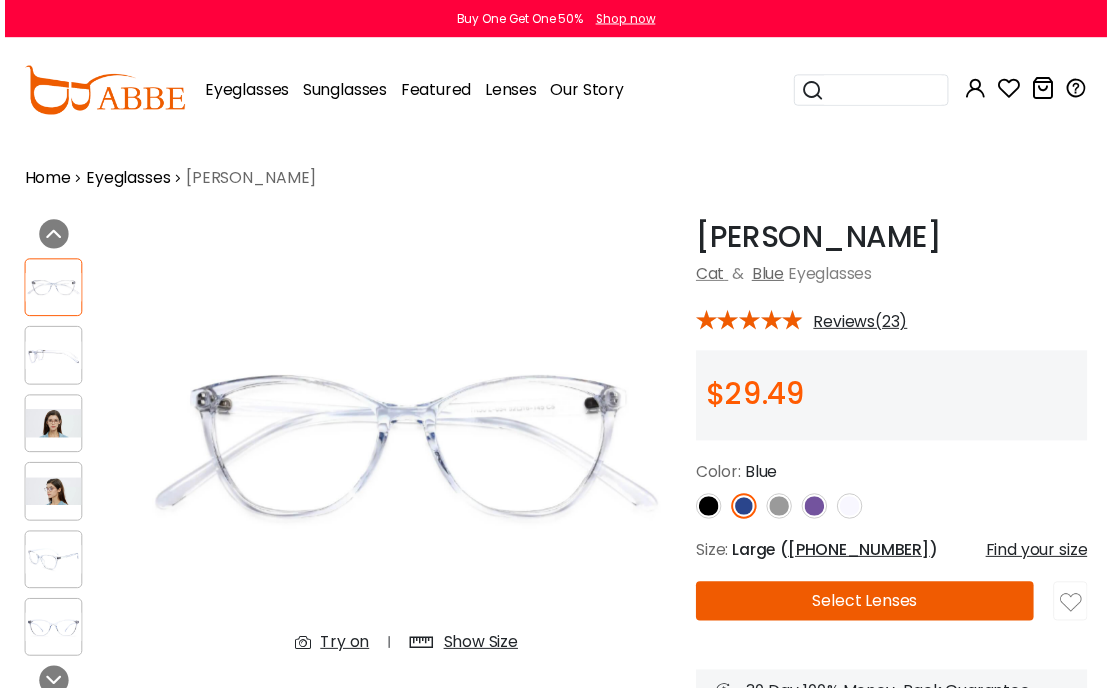 scroll, scrollTop: 0, scrollLeft: 0, axis: both 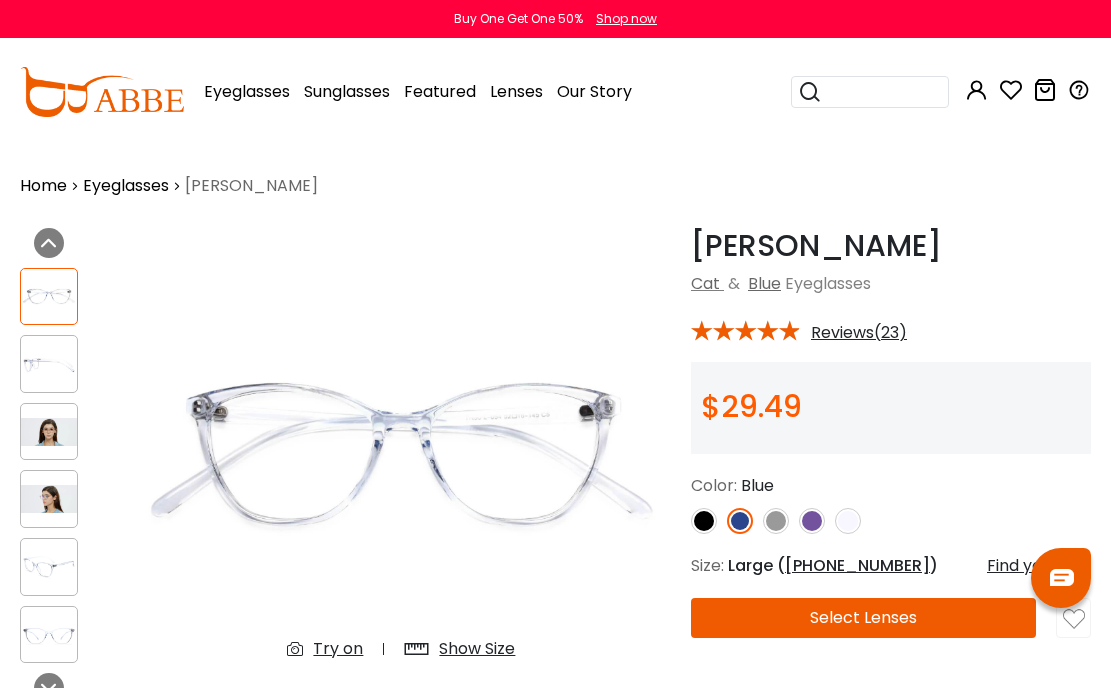 click at bounding box center (704, 521) 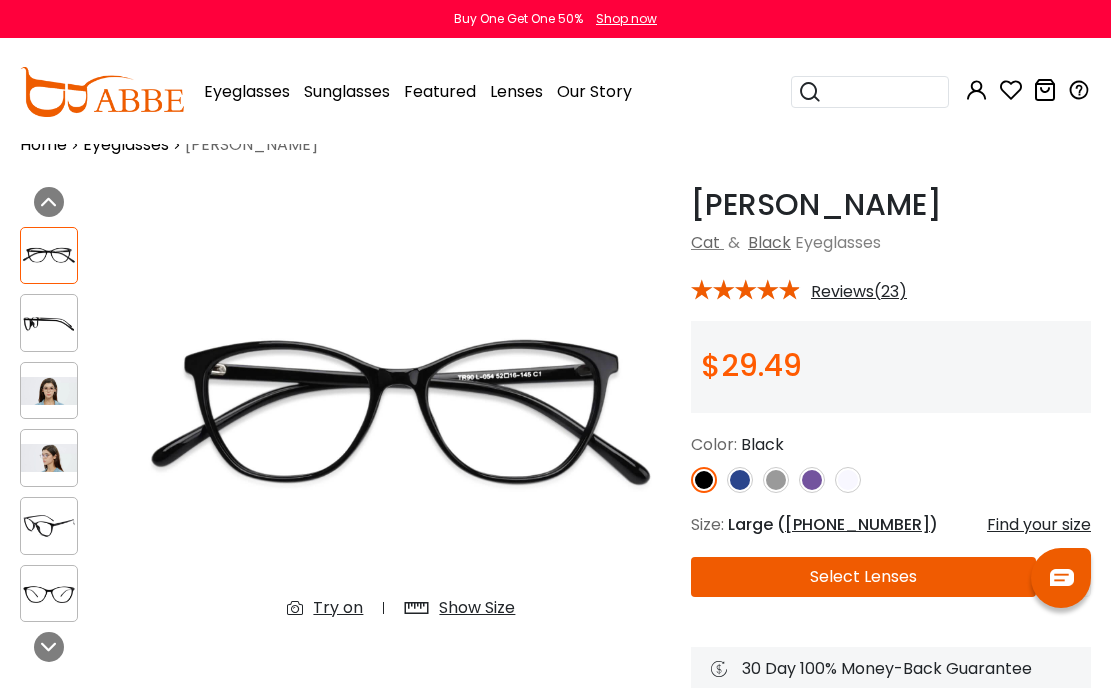 scroll, scrollTop: 49, scrollLeft: 0, axis: vertical 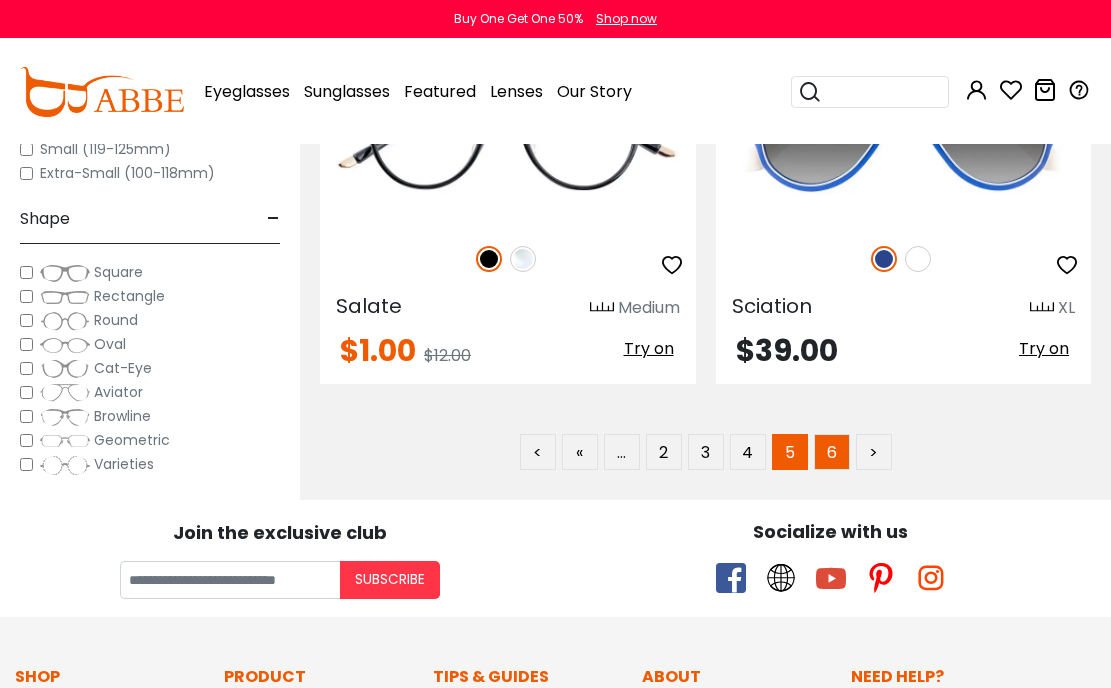 click on "6" at bounding box center [832, 452] 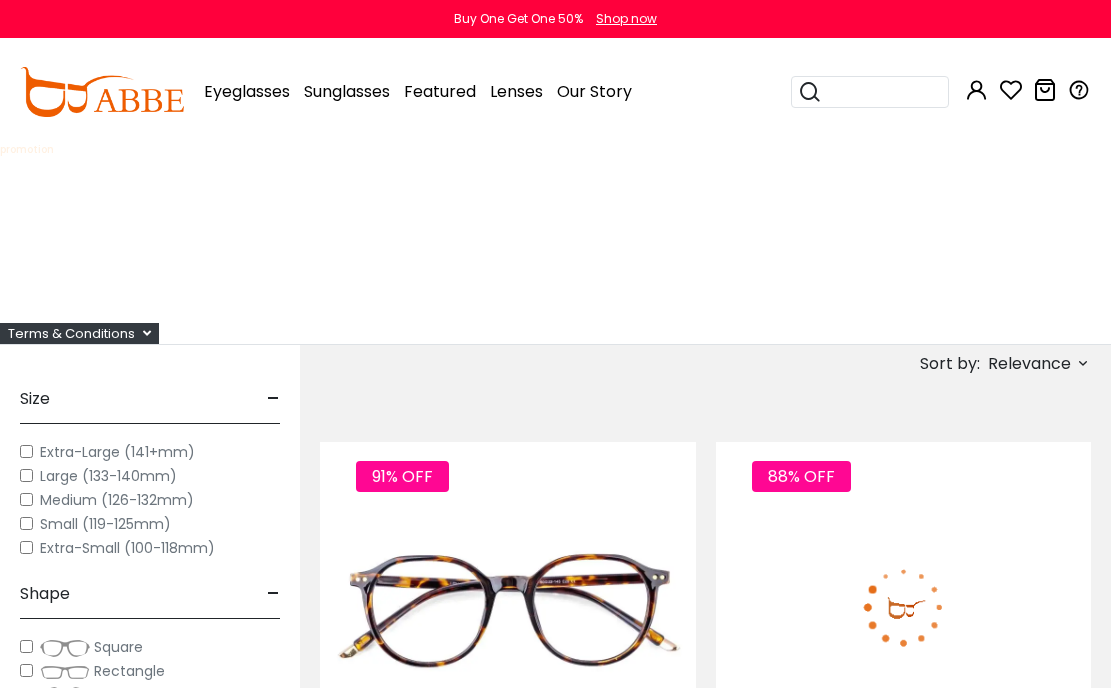 scroll, scrollTop: 0, scrollLeft: 0, axis: both 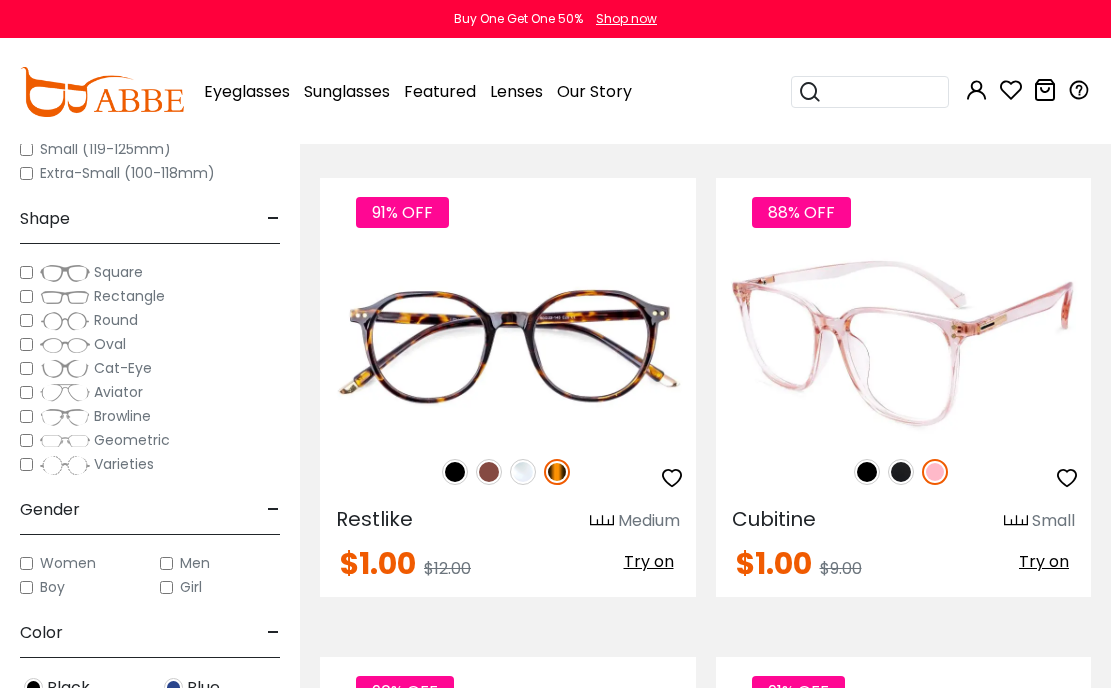 click at bounding box center (867, 472) 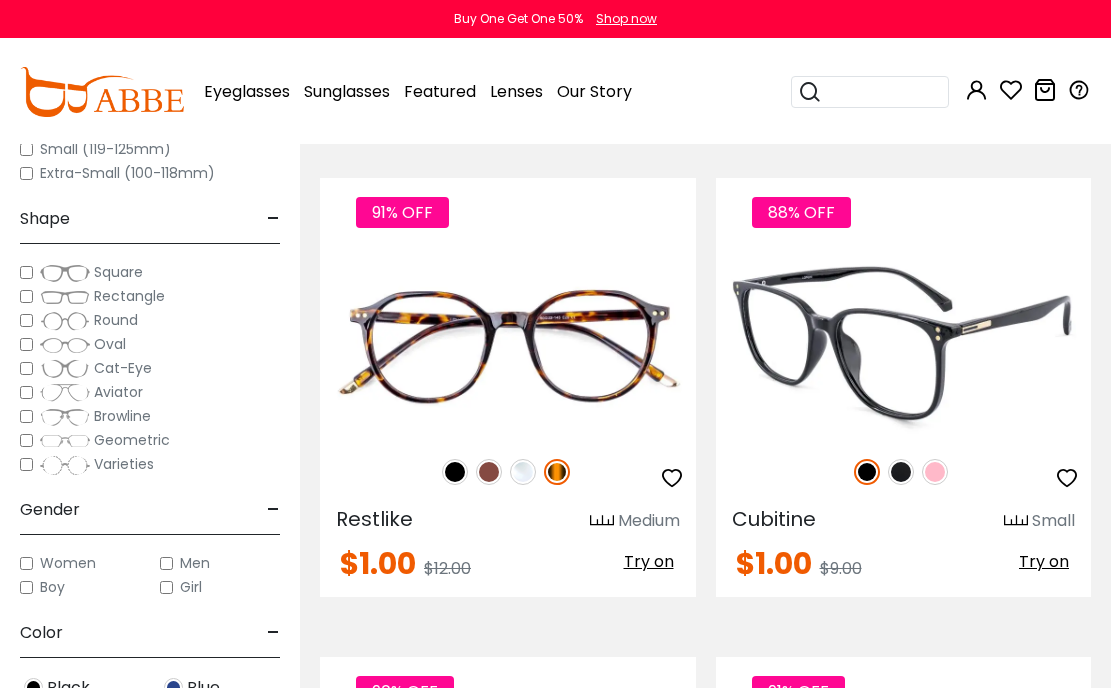 click at bounding box center [901, 472] 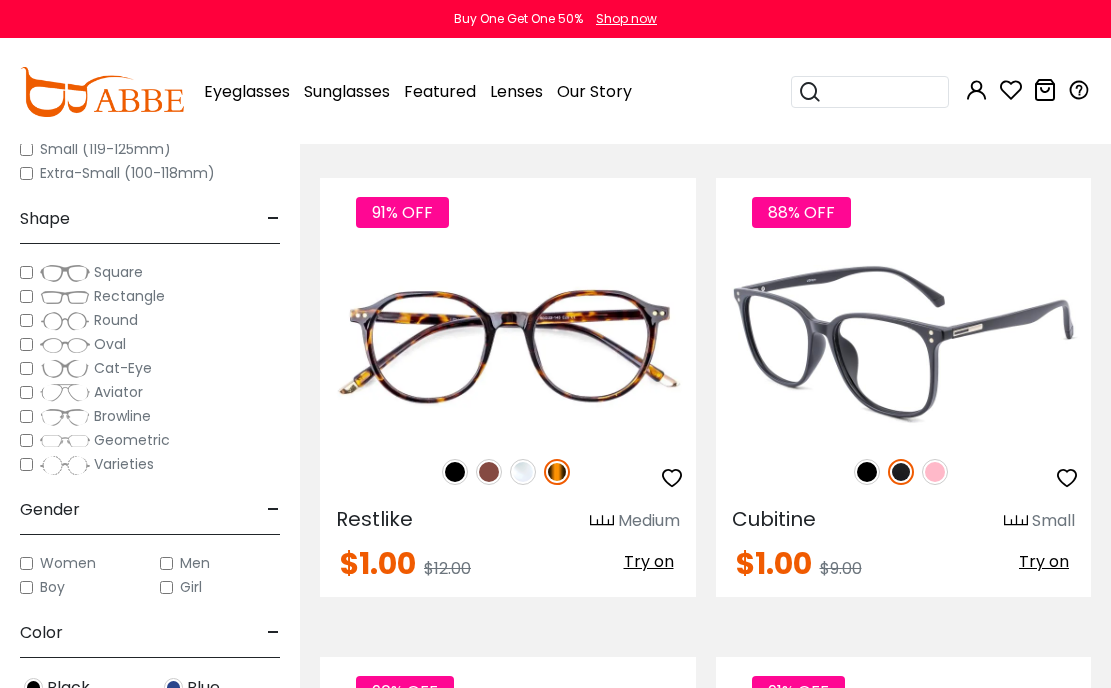 click at bounding box center (935, 472) 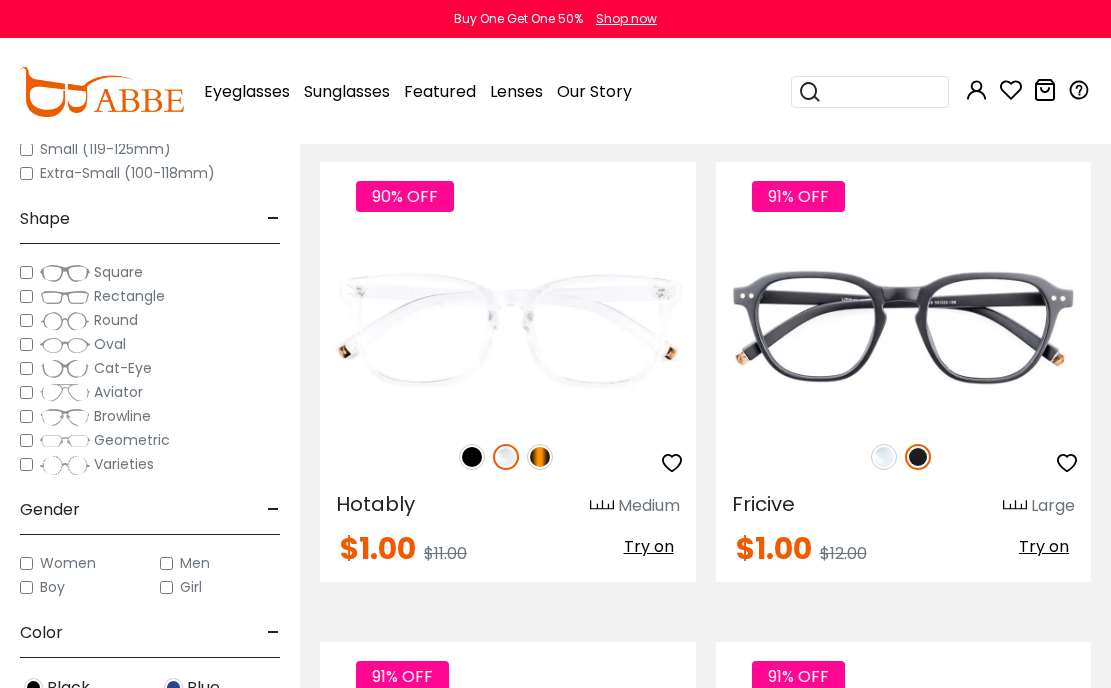scroll, scrollTop: 760, scrollLeft: 0, axis: vertical 